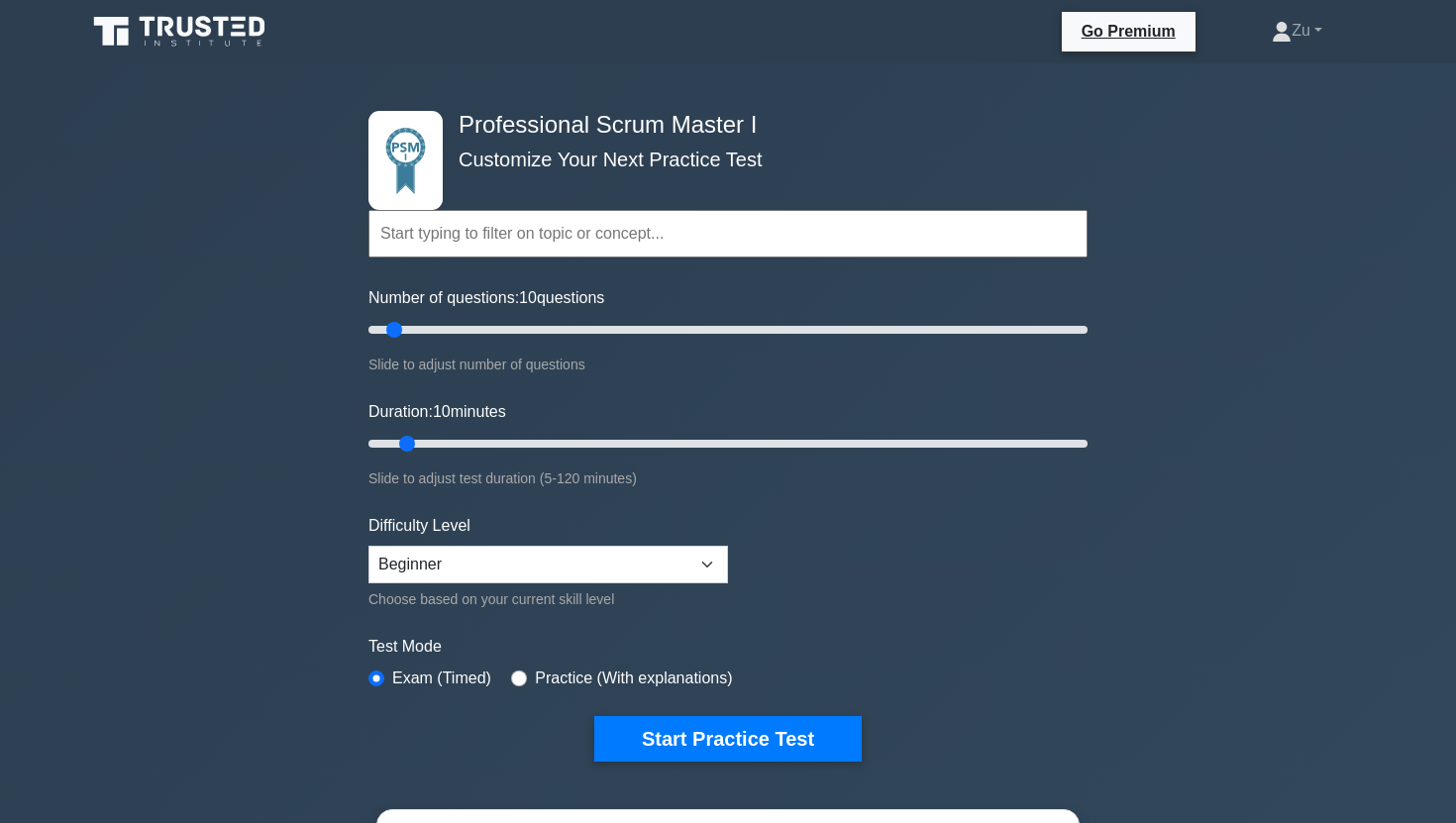 scroll, scrollTop: 0, scrollLeft: 0, axis: both 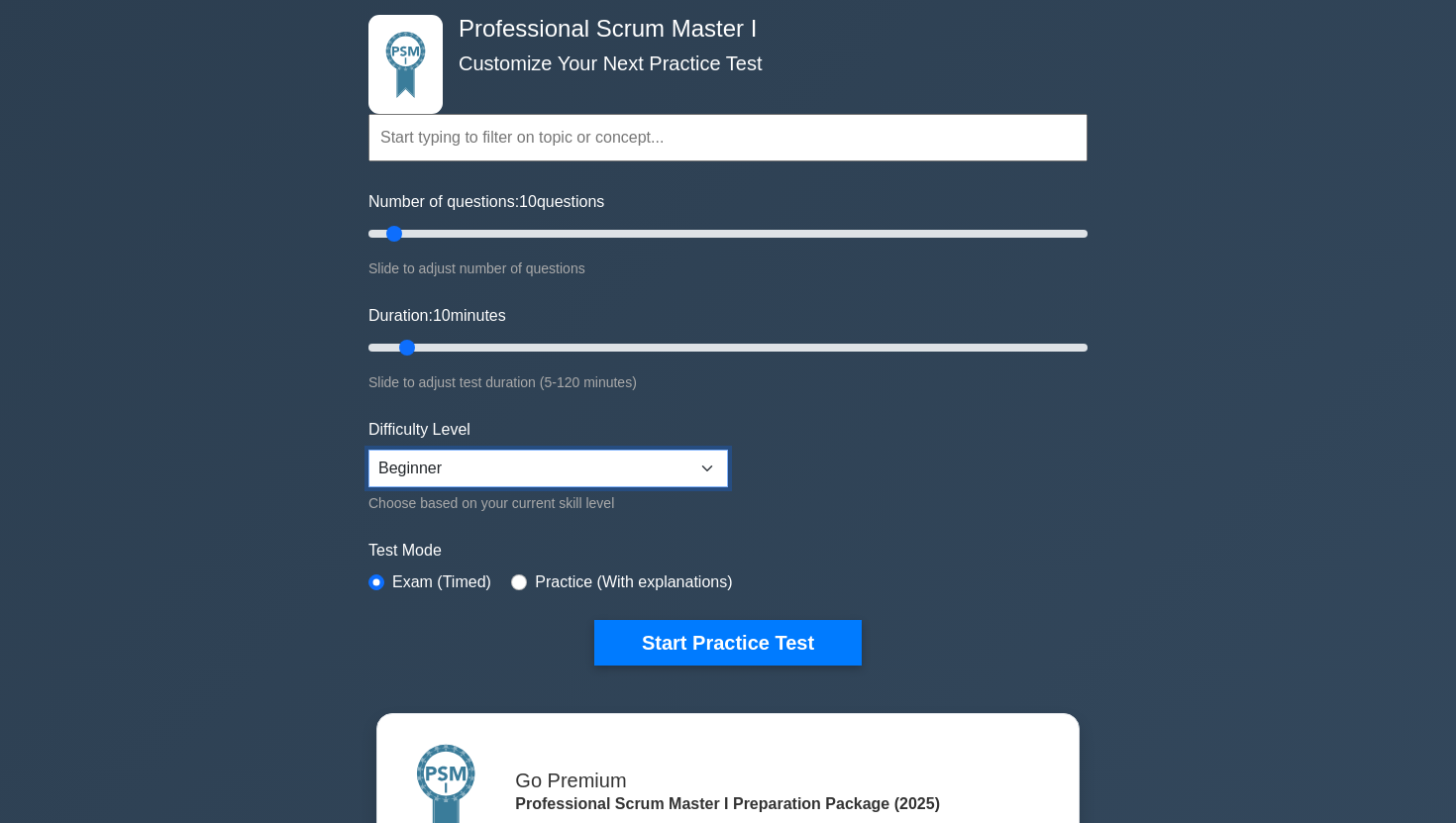 click on "Beginner
Intermediate
Expert" at bounding box center (548, 468) 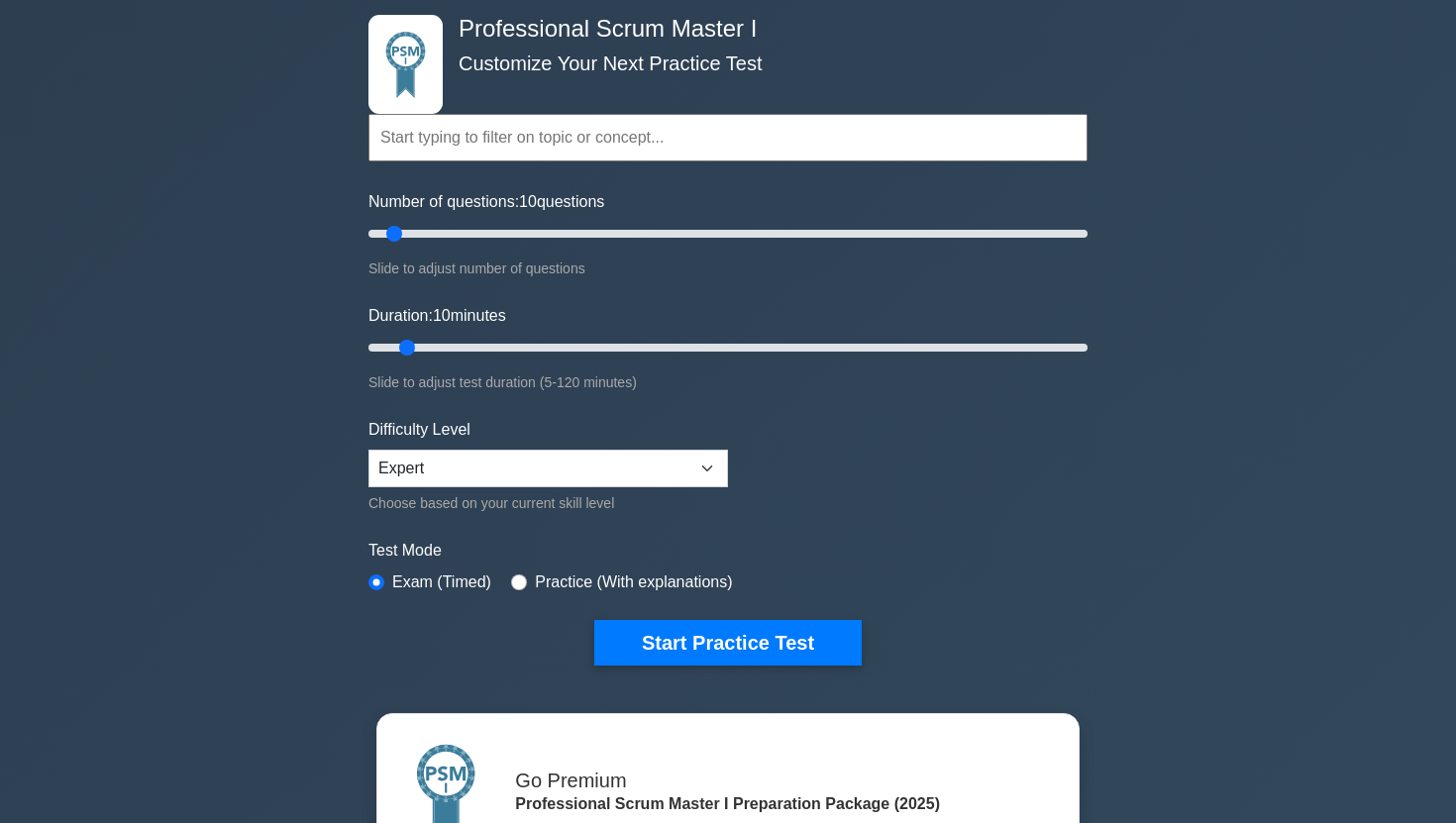 click on "Topics
Scrum Framework Fundamentals
Scrum Artifacts
Scrum Events
Scrum Roles
Scrum in Practice
Product Backlog Management
Sprint Planning and Monitoring
Scale Scrum
Coaching and Facilitation" at bounding box center (728, 352) 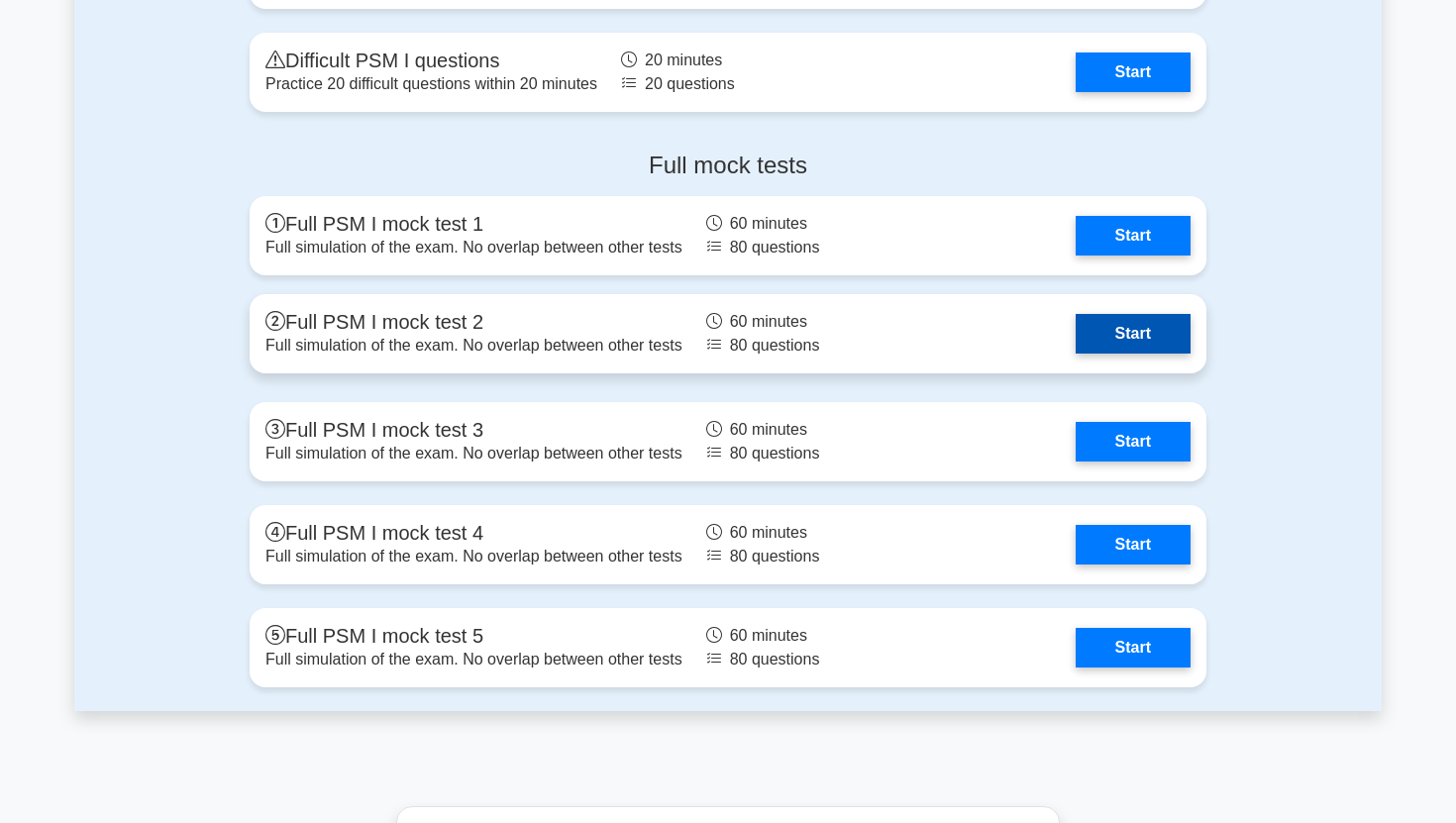 scroll, scrollTop: 5357, scrollLeft: 0, axis: vertical 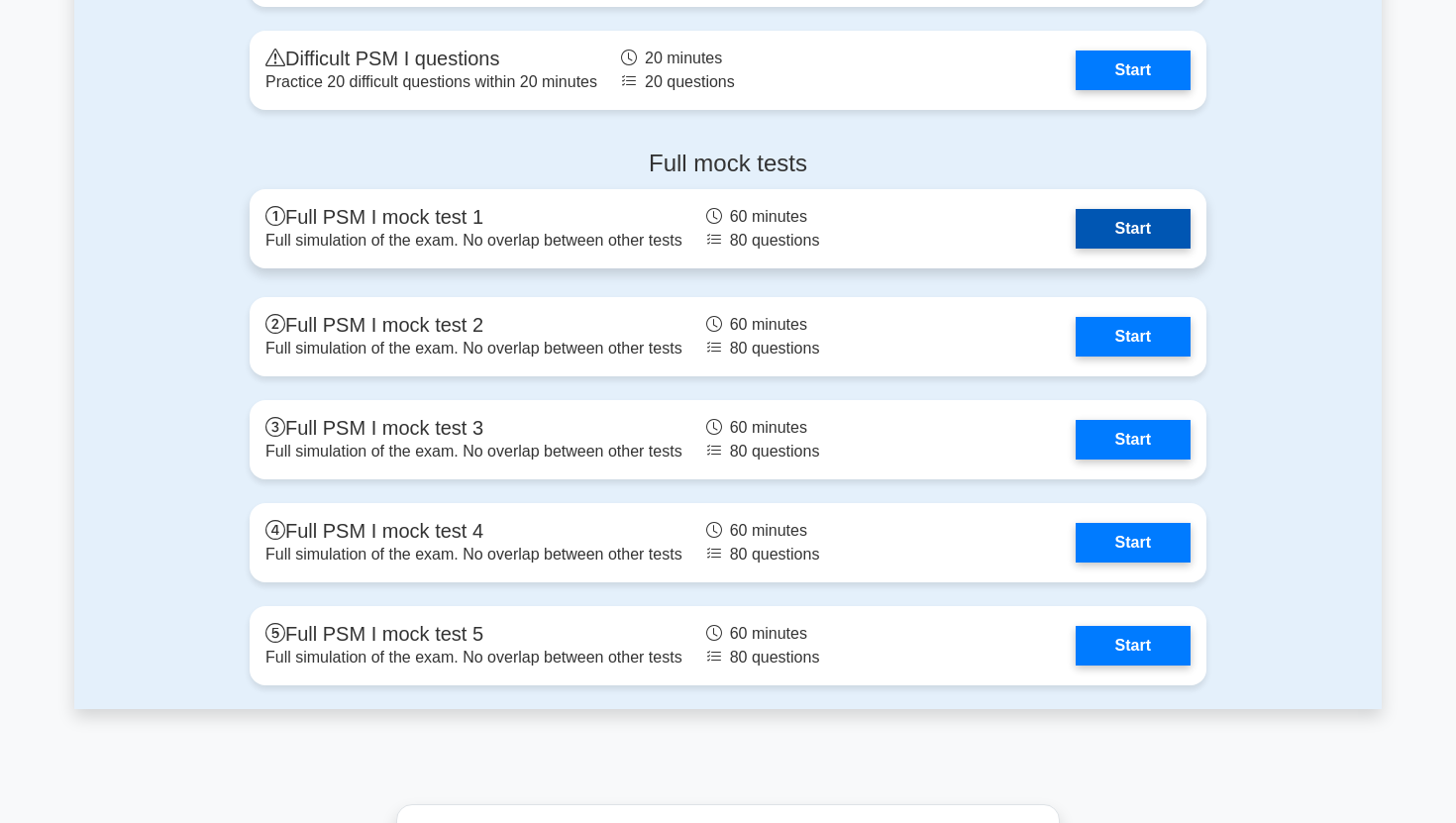 click on "Start" at bounding box center [1133, 229] 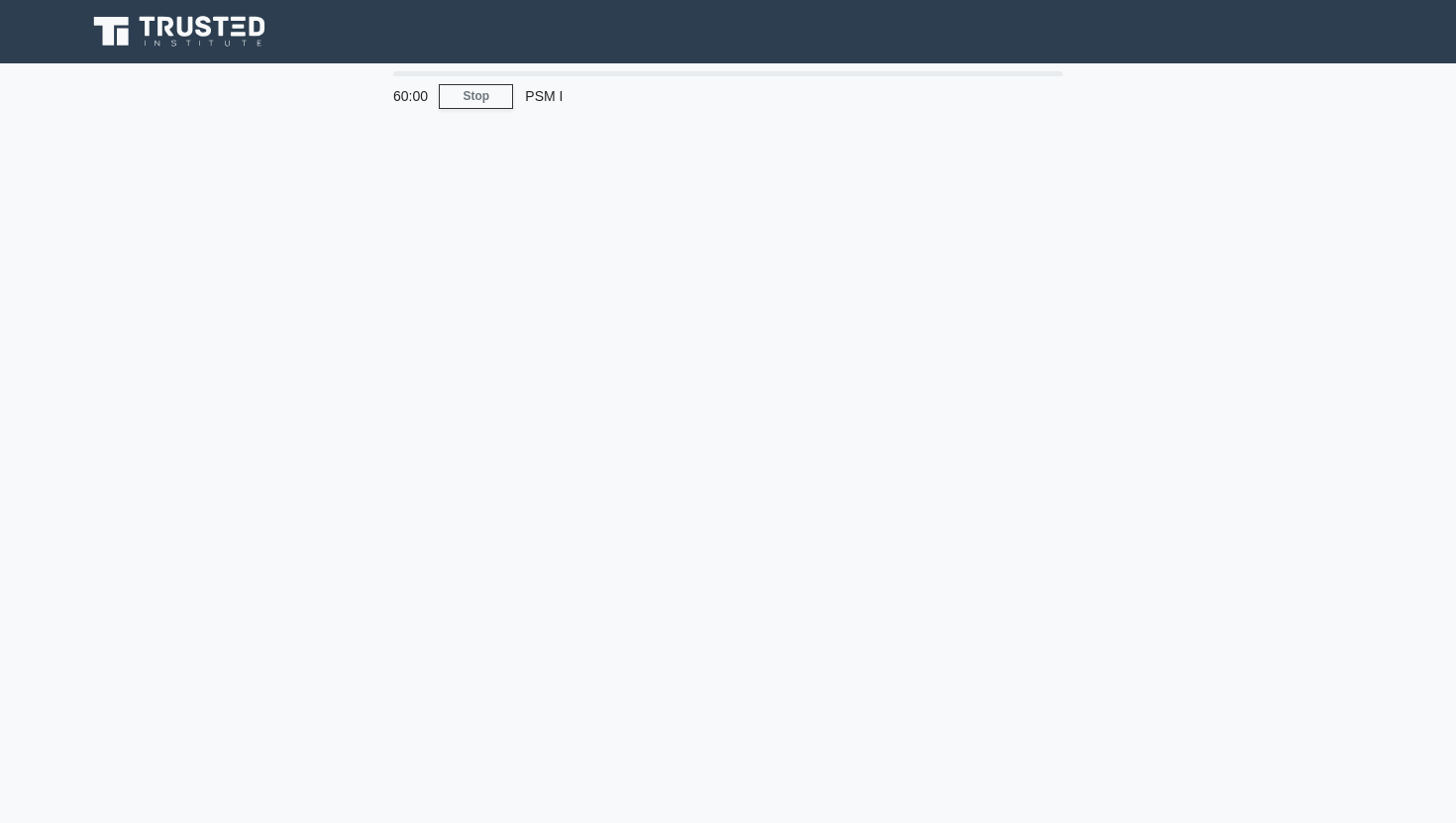 scroll, scrollTop: 0, scrollLeft: 0, axis: both 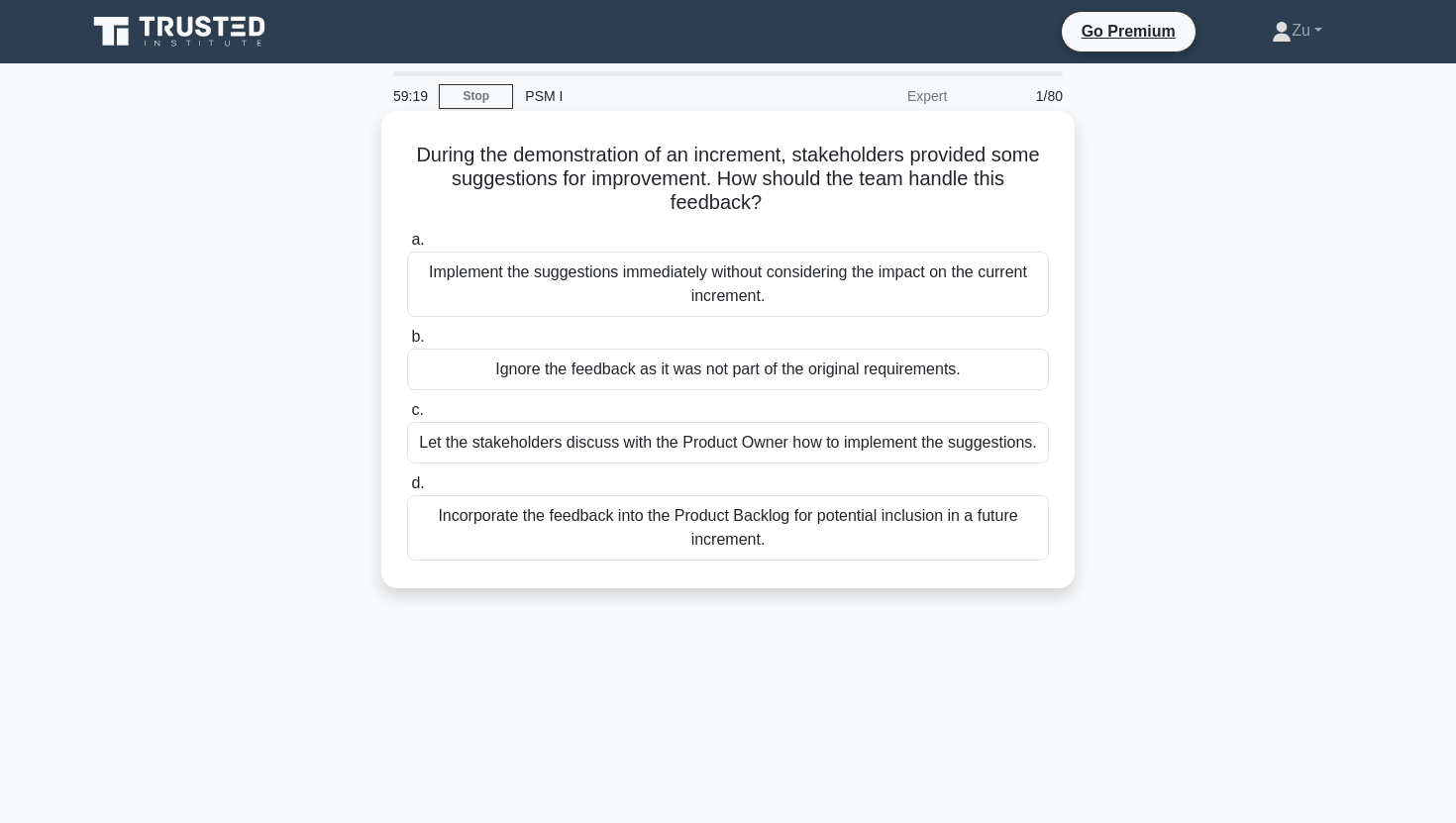 click on "Let the stakeholders discuss with the Product Owner how to implement the suggestions." at bounding box center (728, 443) 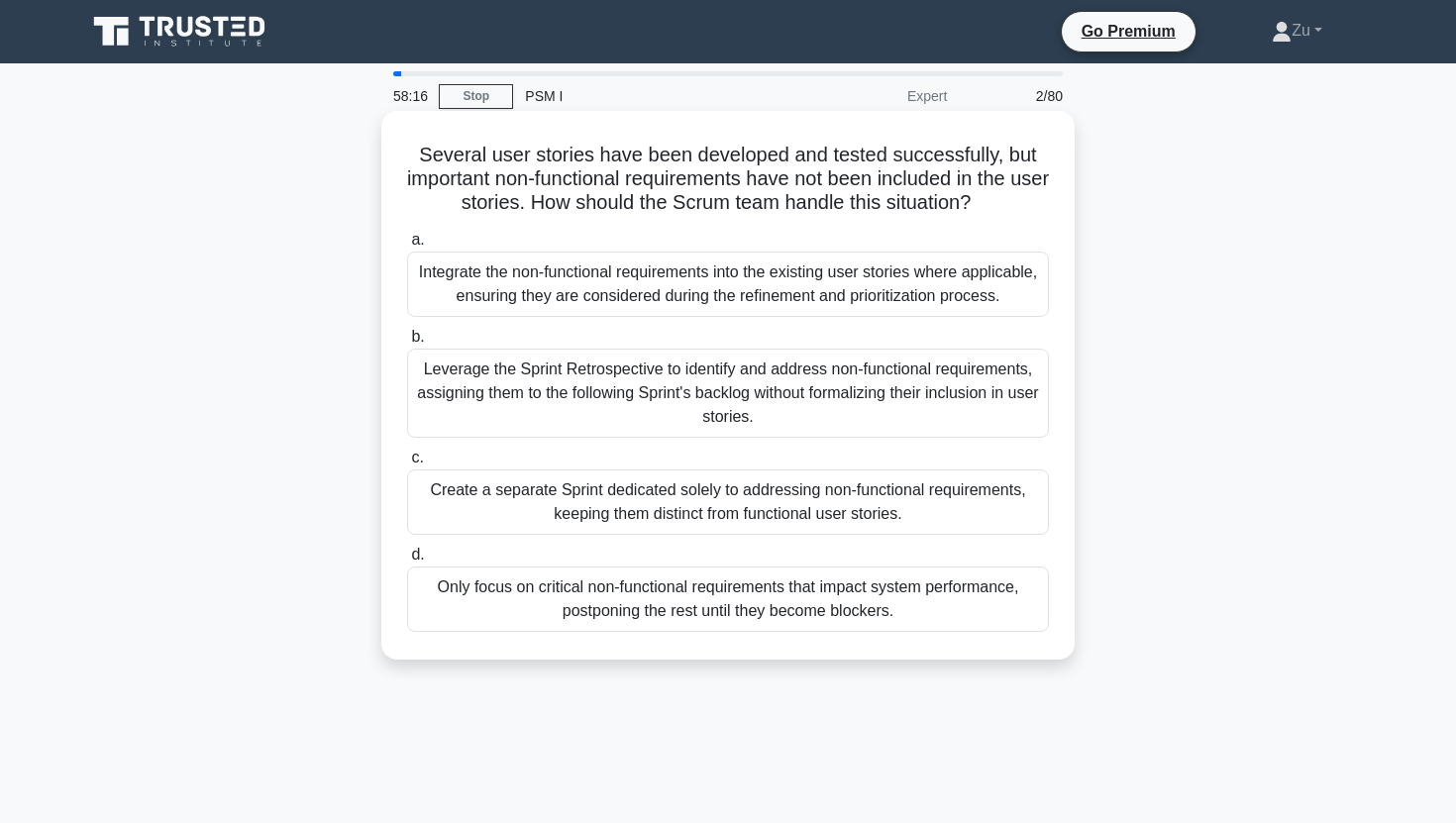 click on "Integrate the non-functional requirements into the existing user stories where applicable, ensuring they are considered during the refinement and prioritization process." at bounding box center [728, 284] 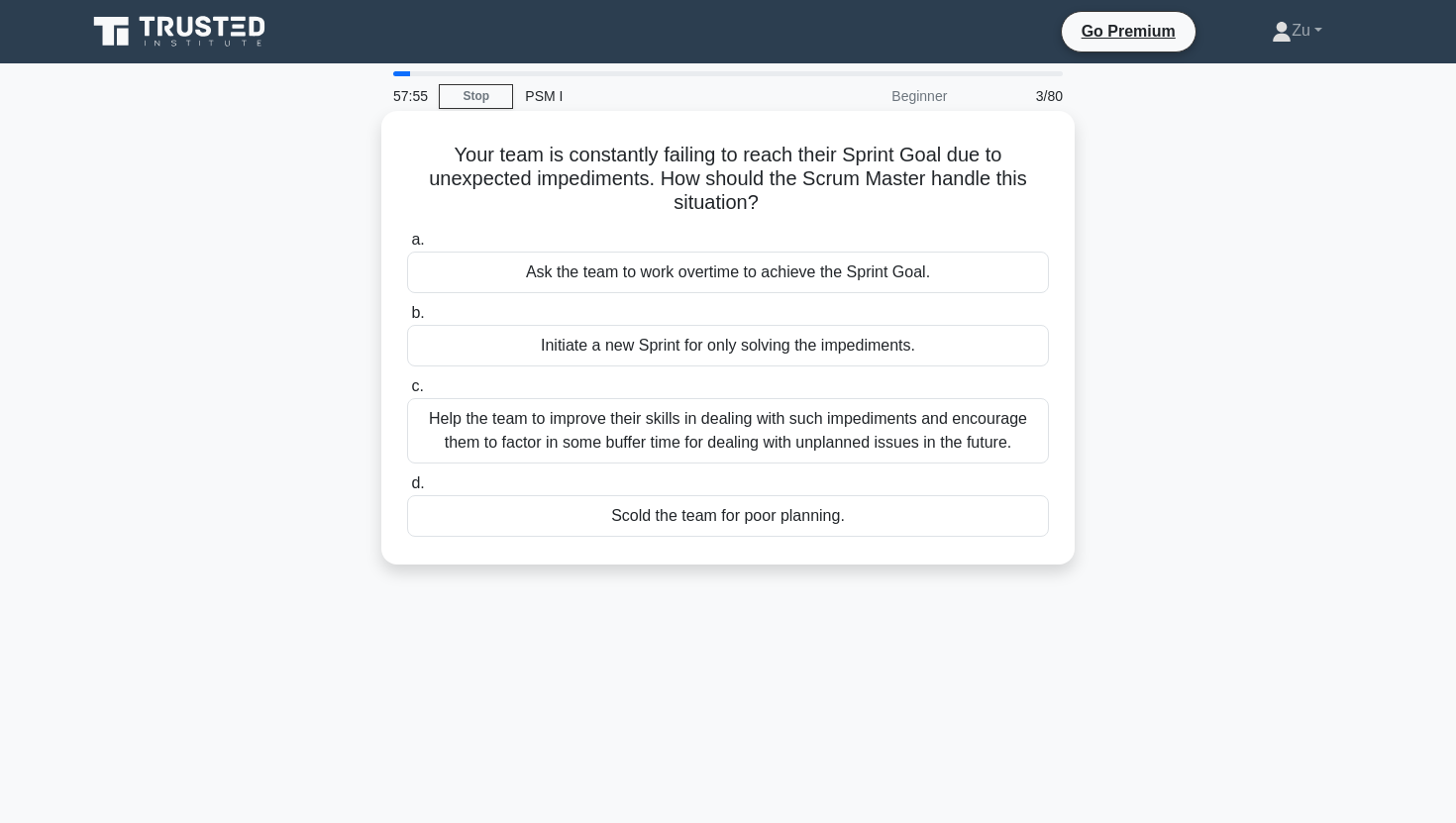 click on "Help the team to improve their skills in dealing with such impediments and encourage them to factor in some buffer time for dealing with unplanned issues in the future." at bounding box center (728, 431) 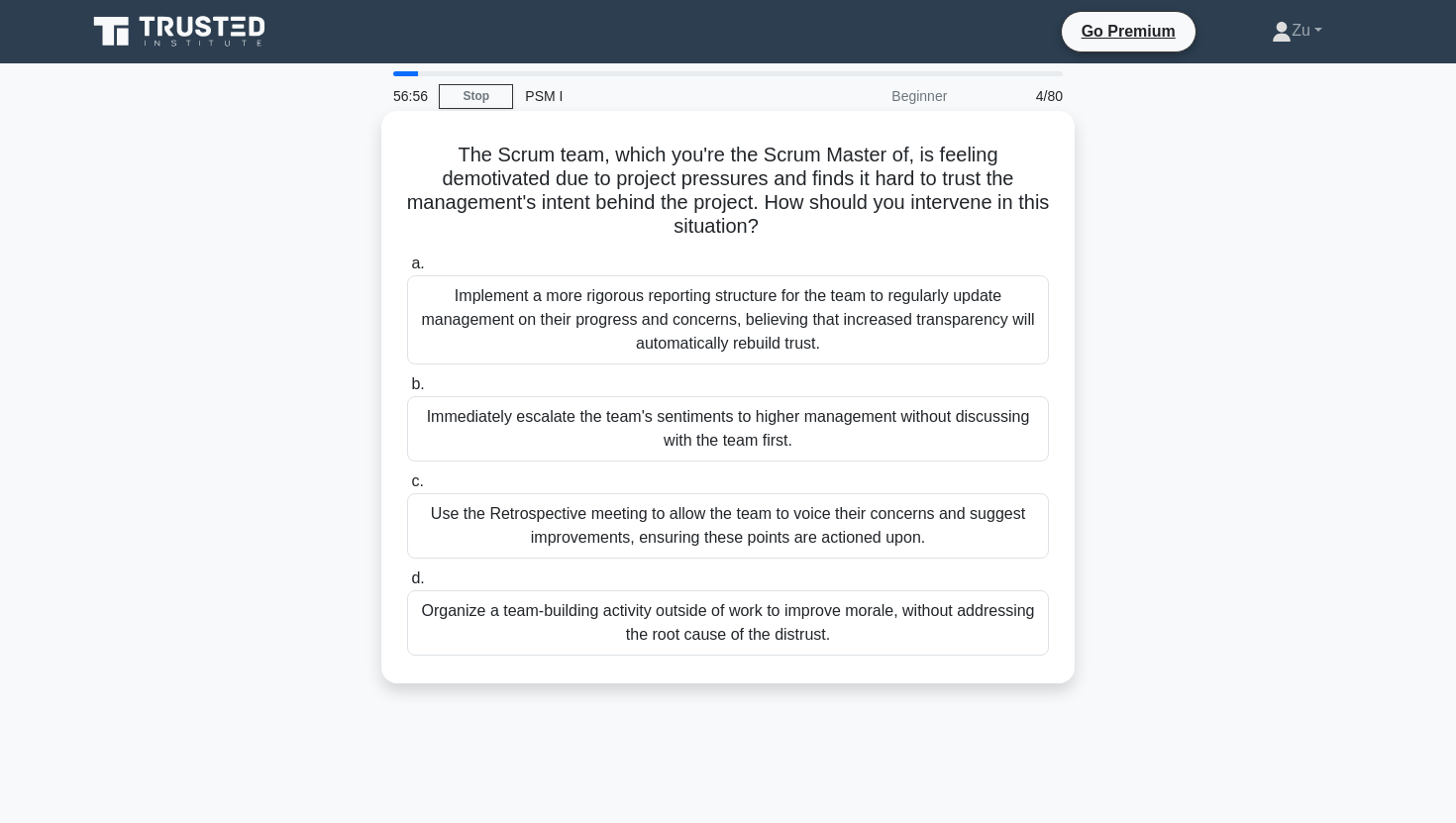 click on "Use the Retrospective meeting to allow the team to voice their concerns and suggest improvements, ensuring these points are actioned upon." at bounding box center (728, 526) 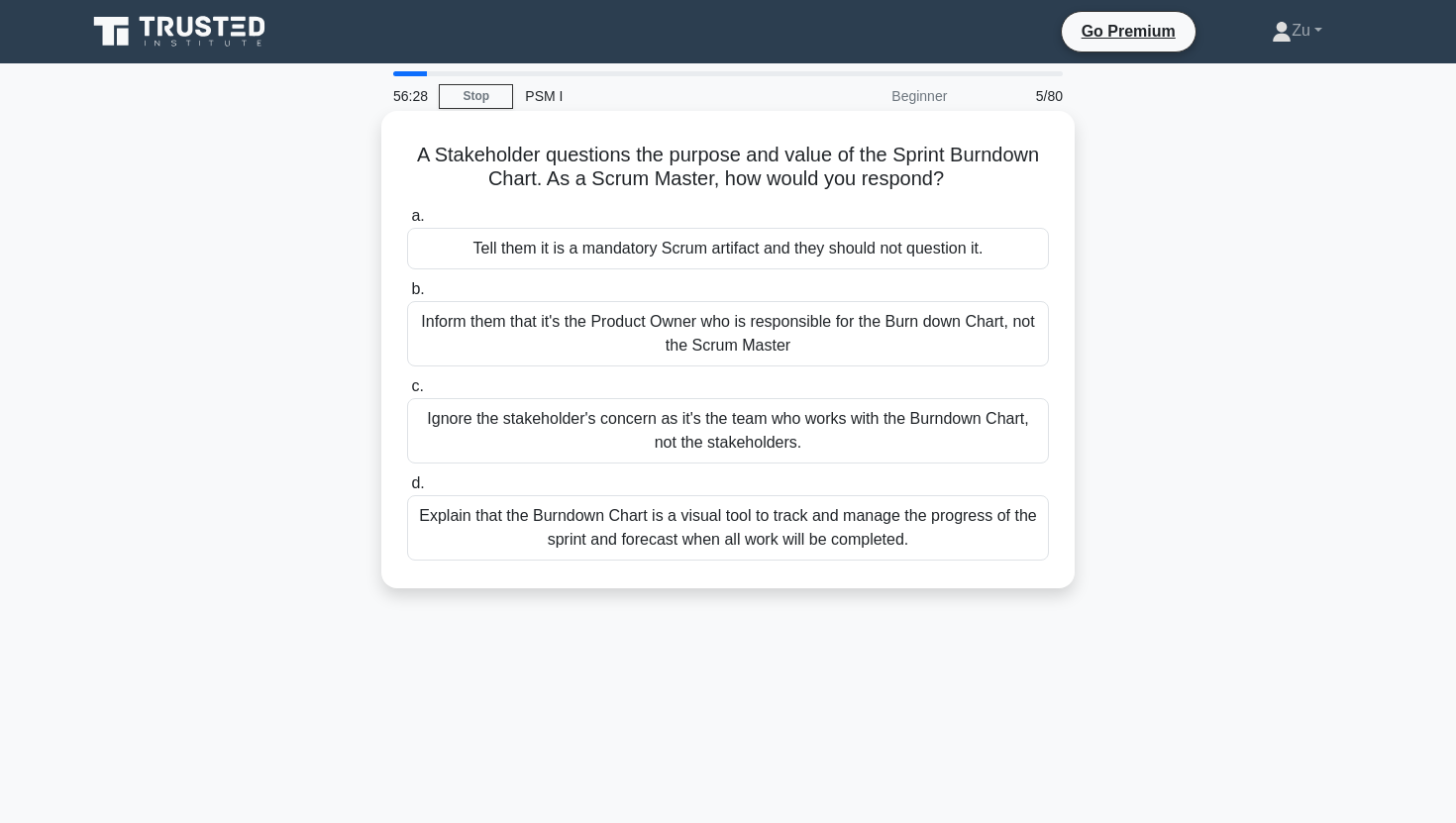 click on "Explain that the Burndown Chart is a visual tool to track and manage the progress of the sprint and forecast when all work will be completed." at bounding box center [728, 528] 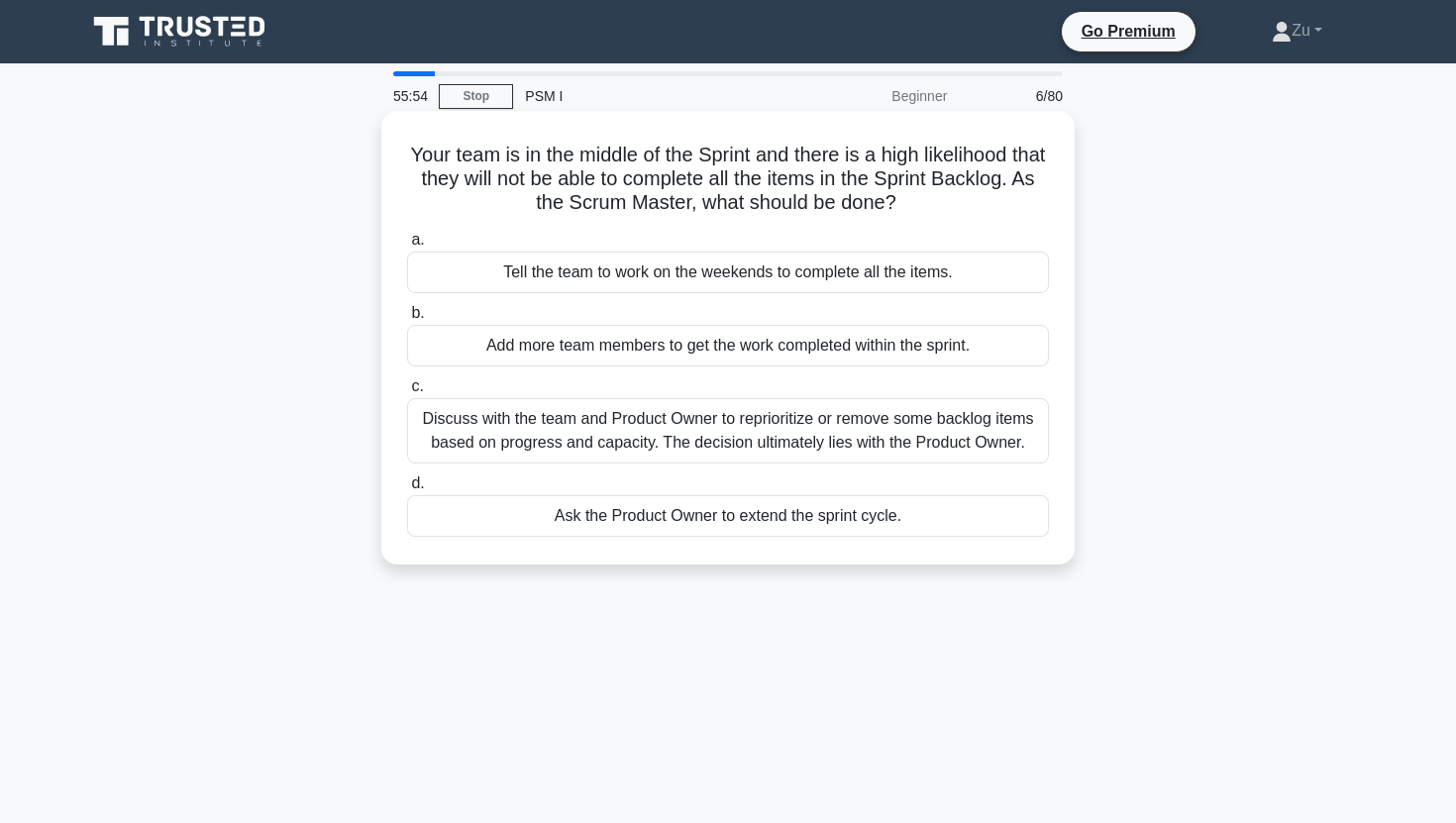 click on "Discuss with the team and Product Owner to reprioritize or remove some backlog items based on progress and capacity. The decision ultimately lies with the Product Owner." at bounding box center (728, 431) 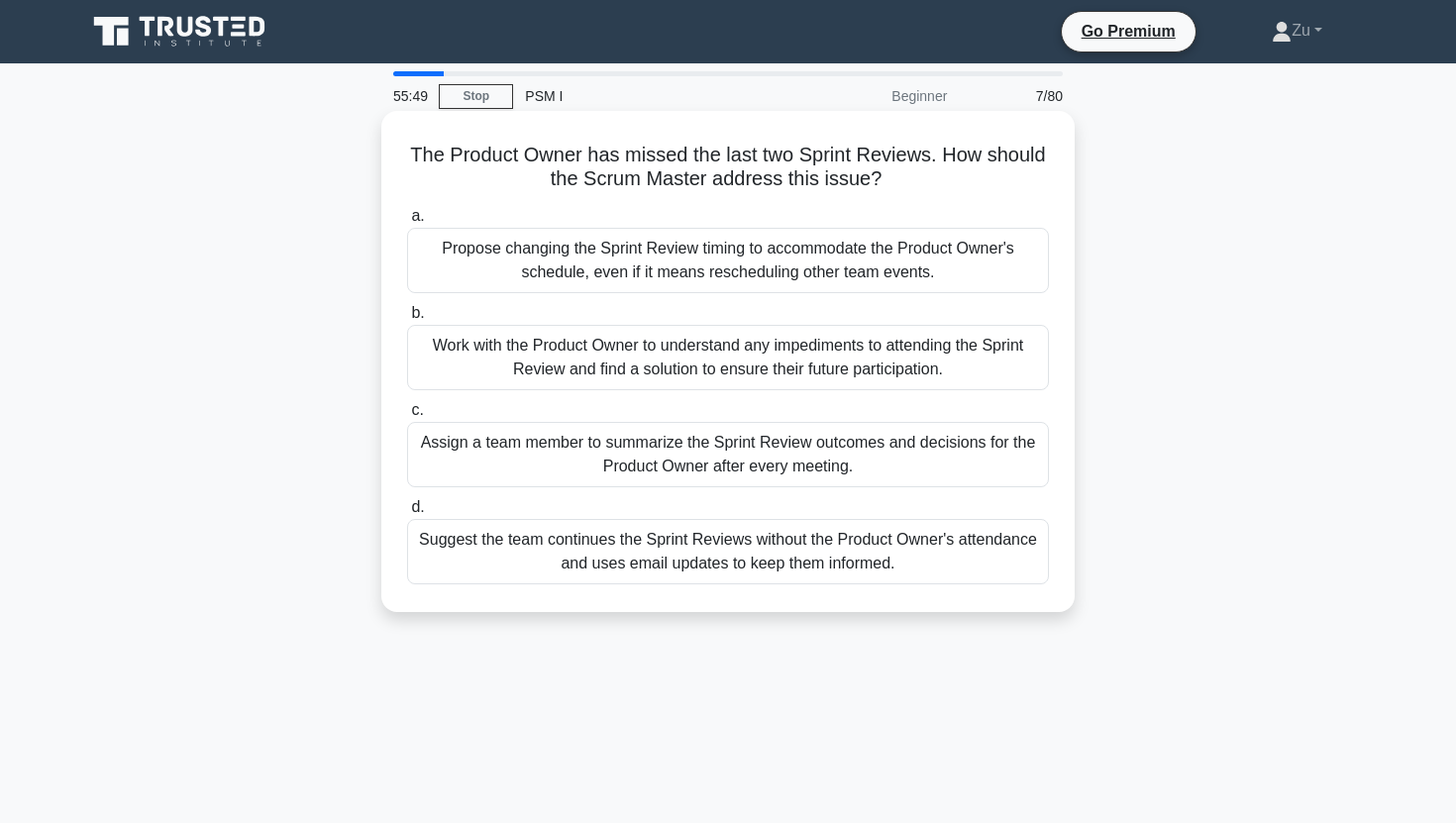 click on "The Product Owner has missed the last two Sprint Reviews. How should the Scrum Master address this issue?
.spinner_0XTQ{transform-origin:center;animation:spinner_y6GP .75s linear infinite}@keyframes spinner_y6GP{100%{transform:rotate(360deg)}}" at bounding box center [728, 167] 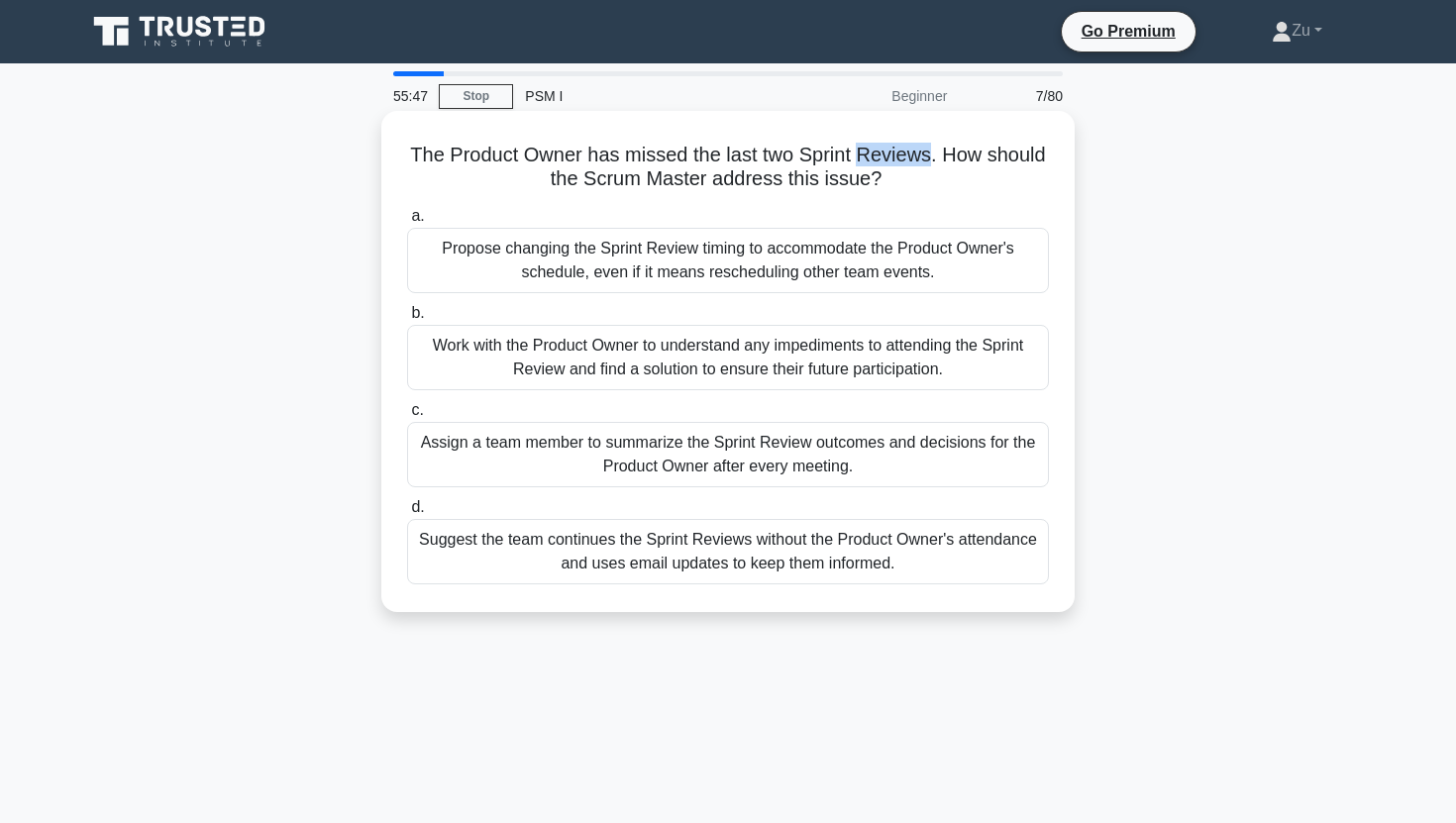 click on "The Product Owner has missed the last two Sprint Reviews. How should the Scrum Master address this issue?
.spinner_0XTQ{transform-origin:center;animation:spinner_y6GP .75s linear infinite}@keyframes spinner_y6GP{100%{transform:rotate(360deg)}}" at bounding box center (728, 167) 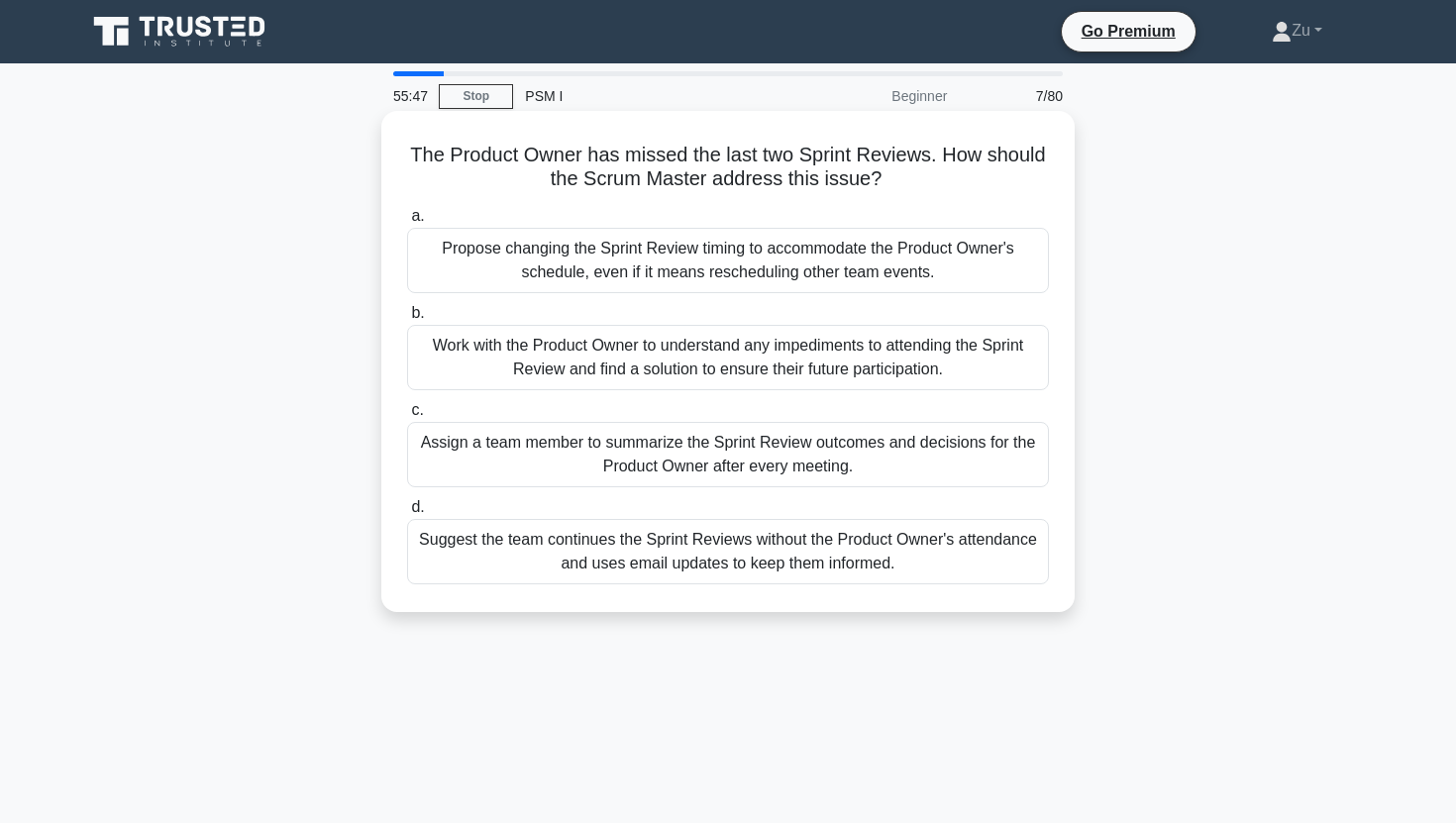 click on "The Product Owner has missed the last two Sprint Reviews. How should the Scrum Master address this issue?
.spinner_0XTQ{transform-origin:center;animation:spinner_y6GP .75s linear infinite}@keyframes spinner_y6GP{100%{transform:rotate(360deg)}}" at bounding box center [728, 167] 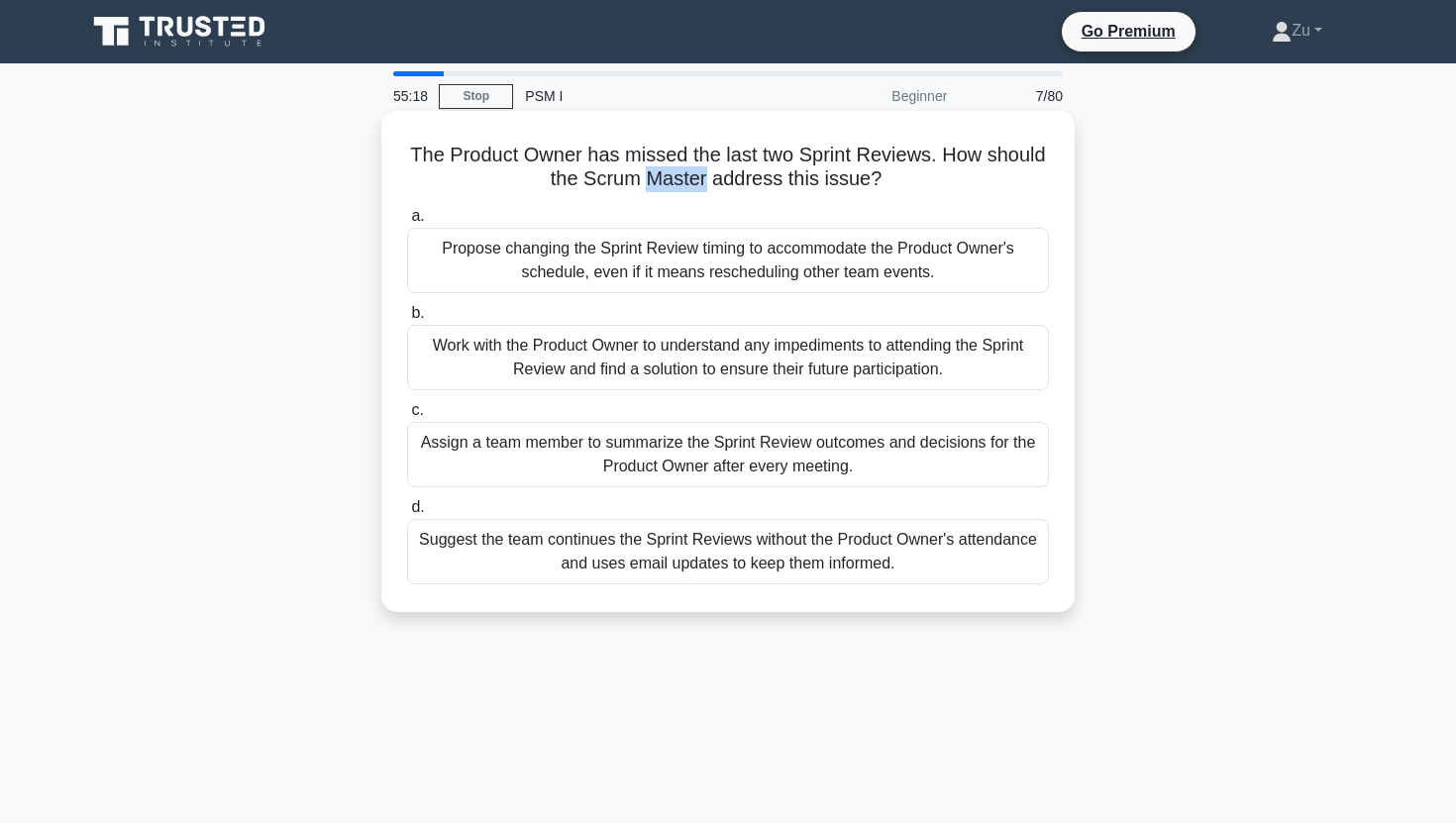 click on "Work with the Product Owner to understand any impediments to attending the Sprint Review and find a solution to ensure their future participation." at bounding box center (728, 358) 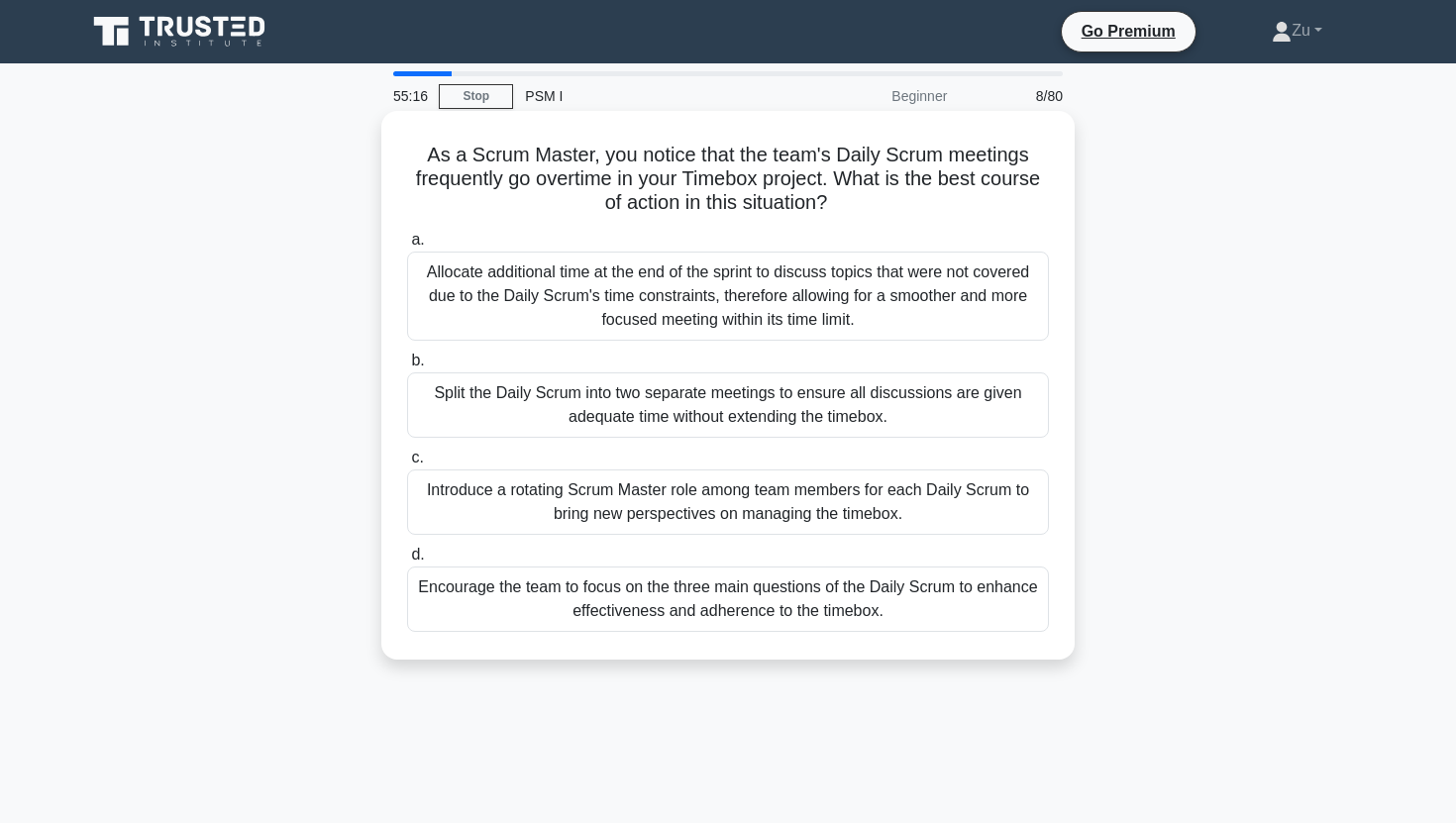 click on "As a Scrum Master, you notice that the team's Daily Scrum meetings frequently go overtime in your Timebox project. What is the best course of action in this situation?
.spinner_0XTQ{transform-origin:center;animation:spinner_y6GP .75s linear infinite}@keyframes spinner_y6GP{100%{transform:rotate(360deg)}}" at bounding box center [728, 179] 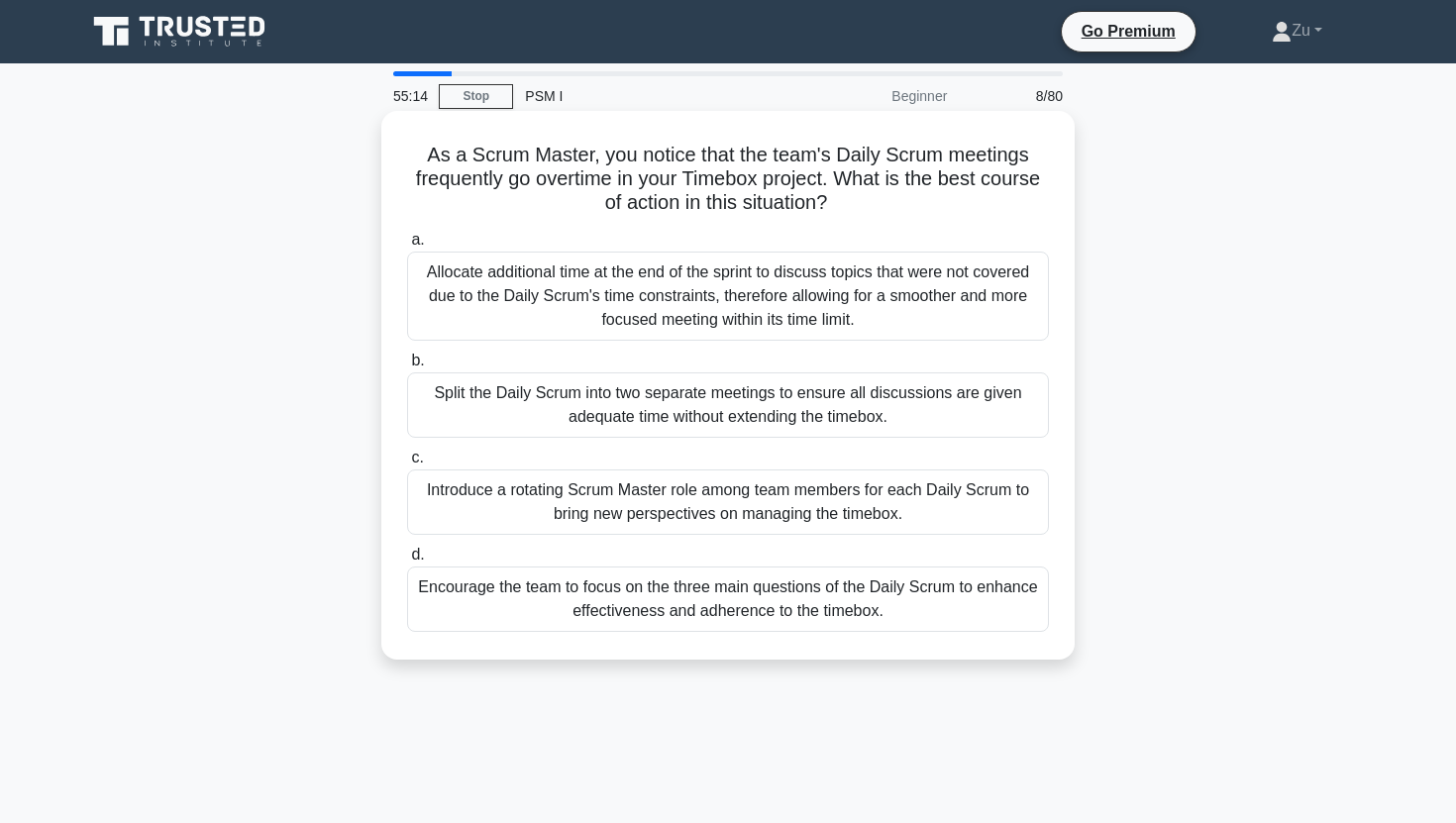 click on "As a Scrum Master, you notice that the team's Daily Scrum meetings frequently go overtime in your Timebox project. What is the best course of action in this situation?
.spinner_0XTQ{transform-origin:center;animation:spinner_y6GP .75s linear infinite}@keyframes spinner_y6GP{100%{transform:rotate(360deg)}}" at bounding box center (728, 179) 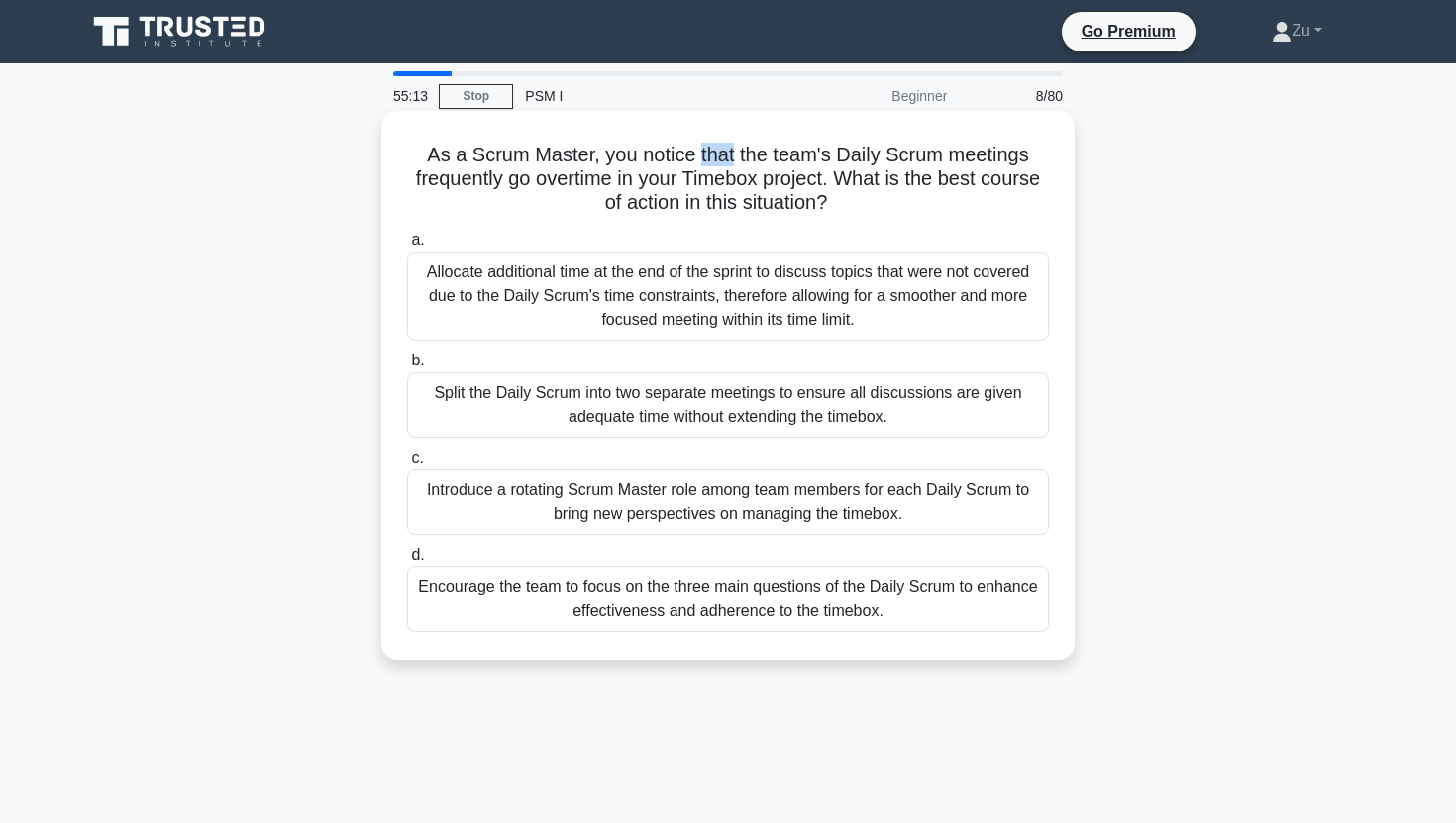 click on "As a Scrum Master, you notice that the team's Daily Scrum meetings frequently go overtime in your Timebox project. What is the best course of action in this situation?
.spinner_0XTQ{transform-origin:center;animation:spinner_y6GP .75s linear infinite}@keyframes spinner_y6GP{100%{transform:rotate(360deg)}}" at bounding box center (728, 179) 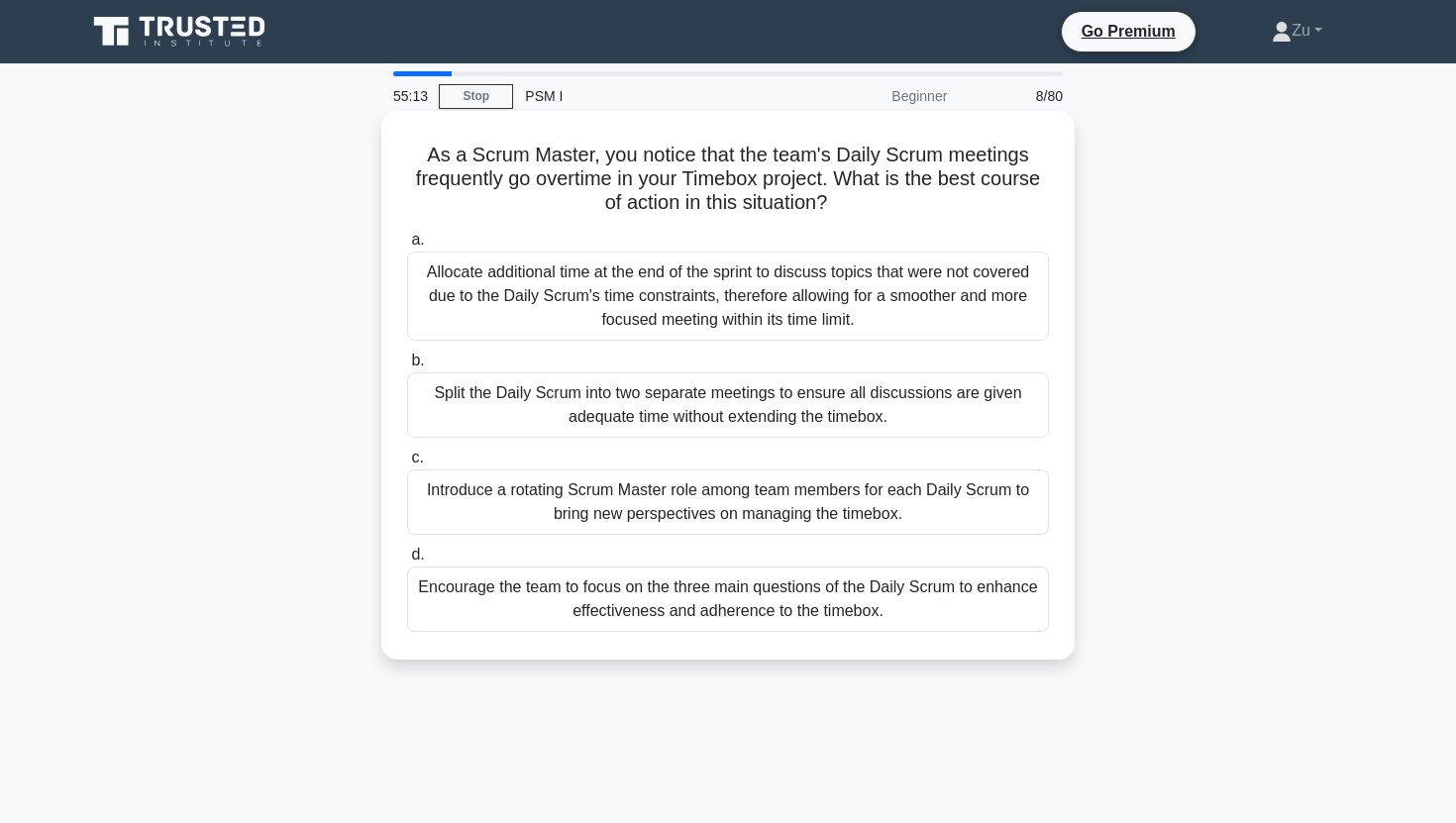 click on "As a Scrum Master, you notice that the team's Daily Scrum meetings frequently go overtime in your Timebox project. What is the best course of action in this situation?
.spinner_0XTQ{transform-origin:center;animation:spinner_y6GP .75s linear infinite}@keyframes spinner_y6GP{100%{transform:rotate(360deg)}}" at bounding box center [728, 179] 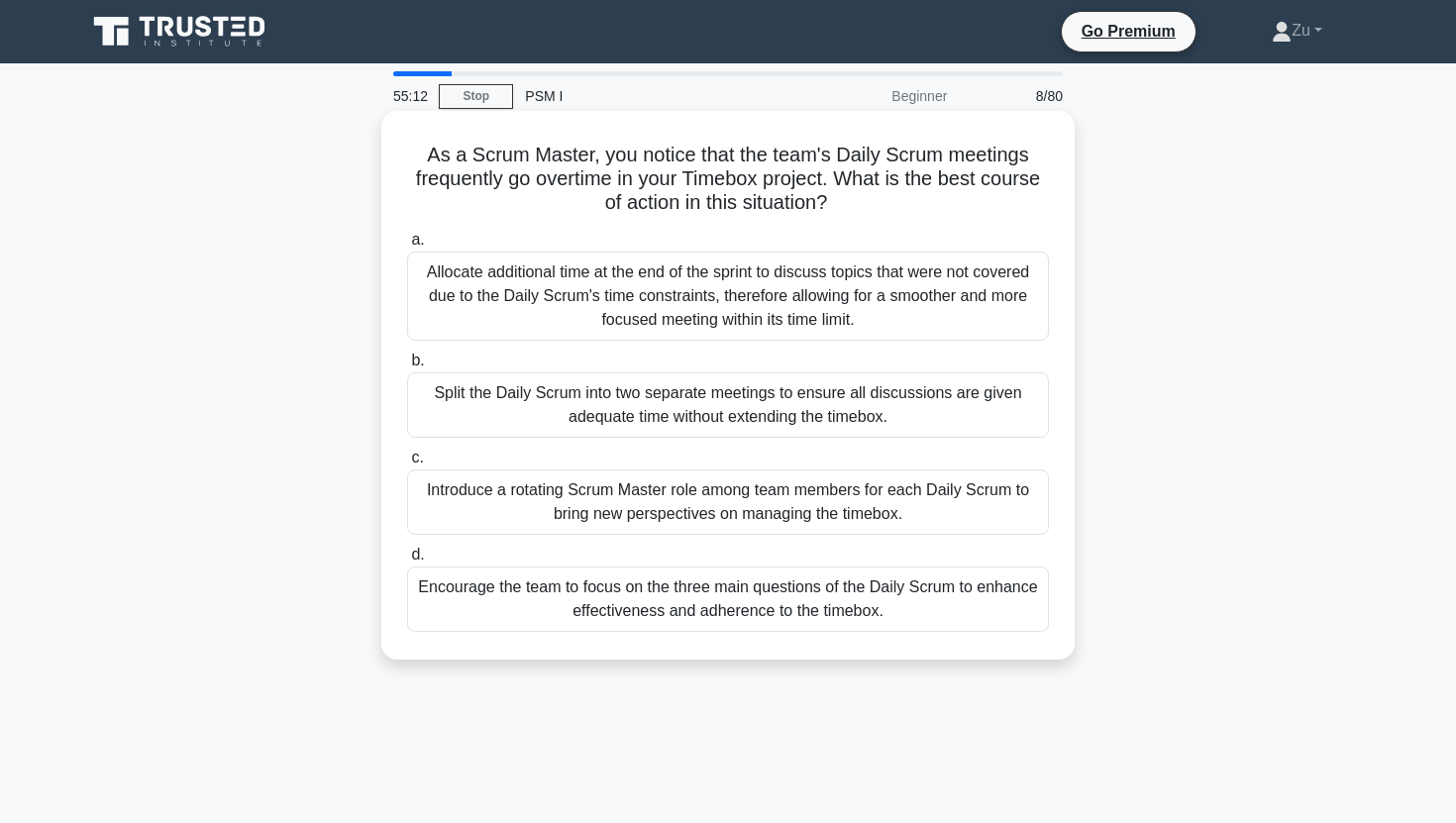 click on "As a Scrum Master, you notice that the team's Daily Scrum meetings frequently go overtime in your Timebox project. What is the best course of action in this situation?
.spinner_0XTQ{transform-origin:center;animation:spinner_y6GP .75s linear infinite}@keyframes spinner_y6GP{100%{transform:rotate(360deg)}}" at bounding box center [728, 179] 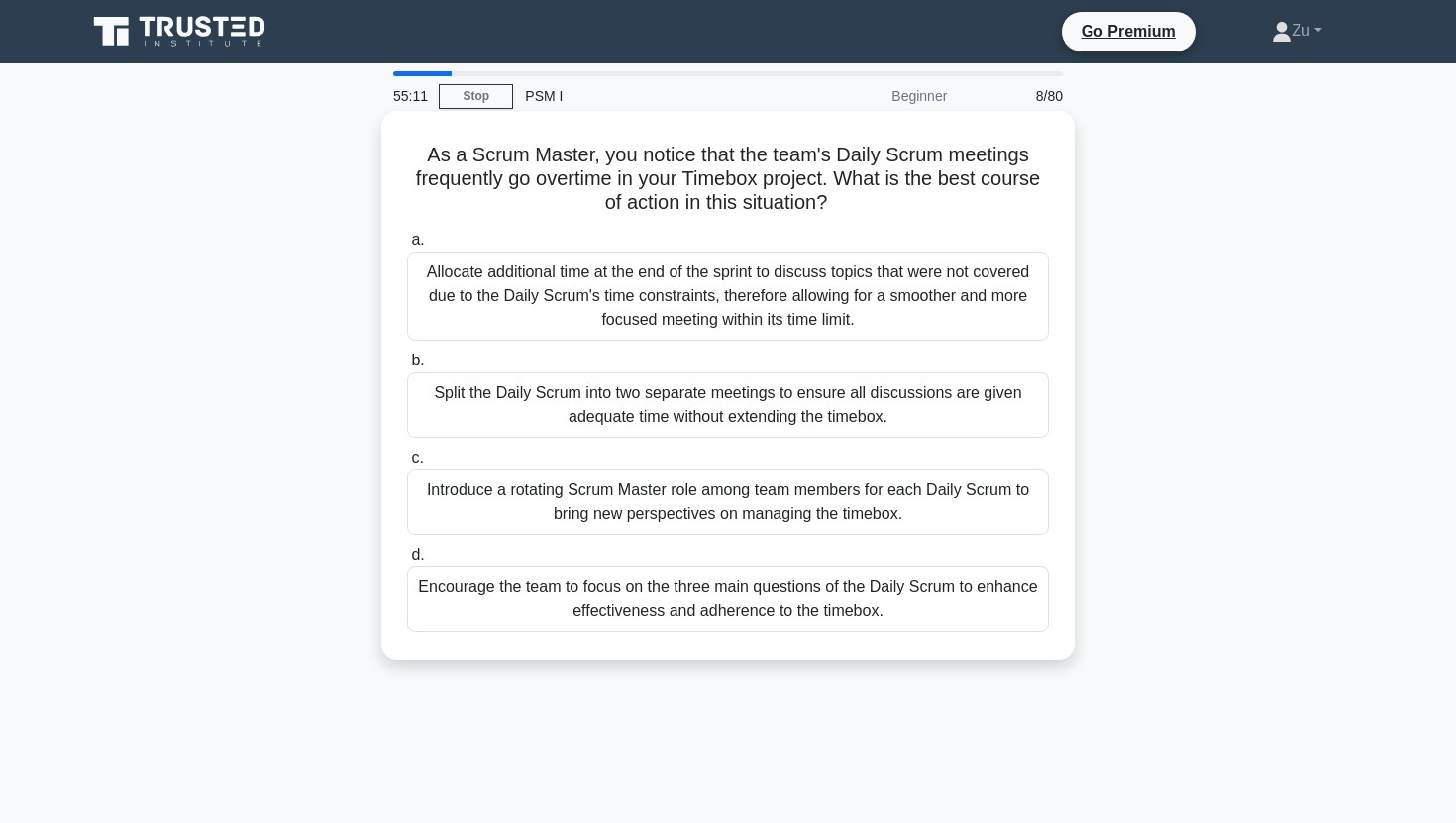 click on "As a Scrum Master, you notice that the team's Daily Scrum meetings frequently go overtime in your Timebox project. What is the best course of action in this situation?
.spinner_0XTQ{transform-origin:center;animation:spinner_y6GP .75s linear infinite}@keyframes spinner_y6GP{100%{transform:rotate(360deg)}}" at bounding box center [728, 179] 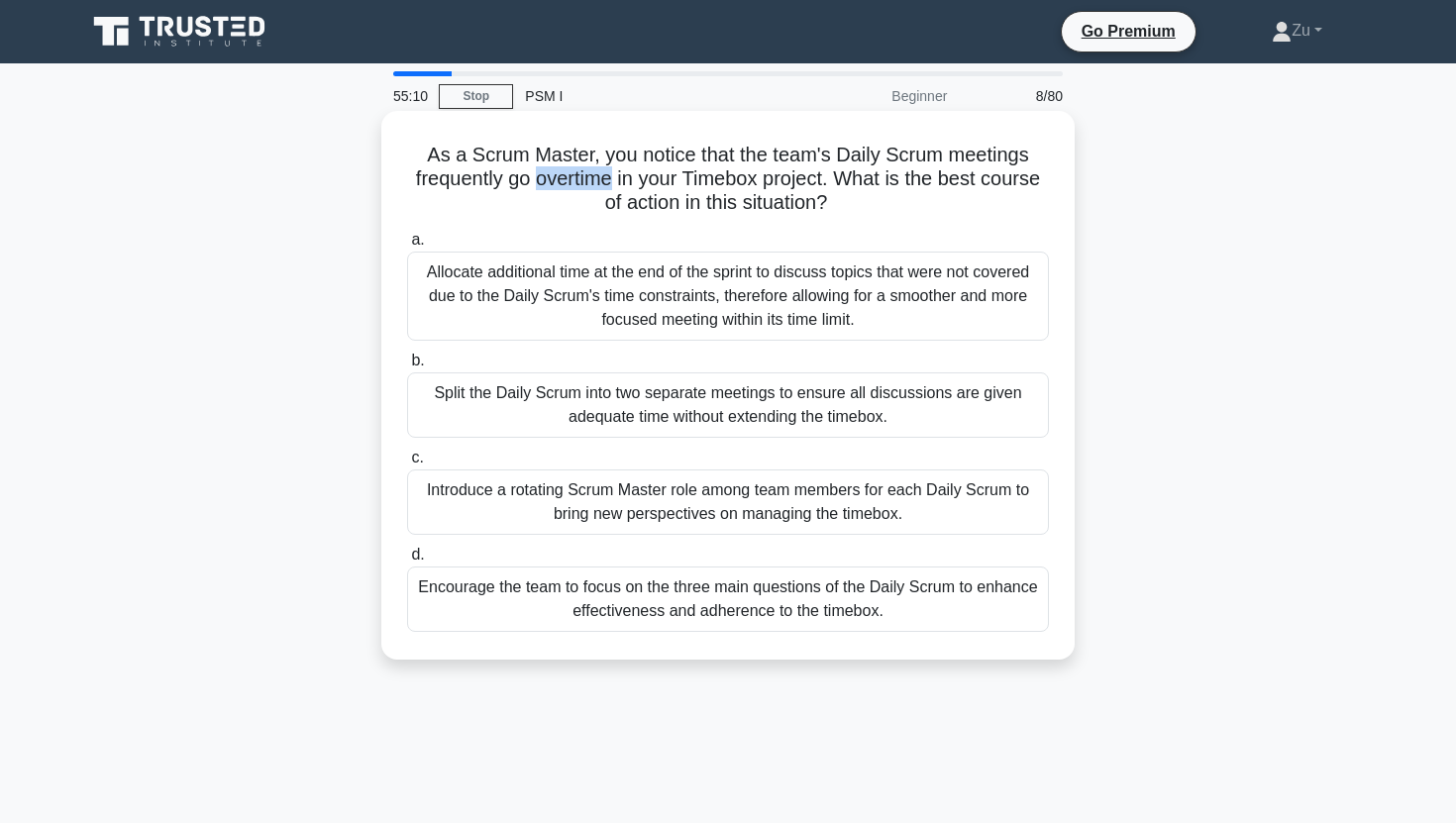 click on "As a Scrum Master, you notice that the team's Daily Scrum meetings frequently go overtime in your Timebox project. What is the best course of action in this situation?
.spinner_0XTQ{transform-origin:center;animation:spinner_y6GP .75s linear infinite}@keyframes spinner_y6GP{100%{transform:rotate(360deg)}}" at bounding box center (728, 179) 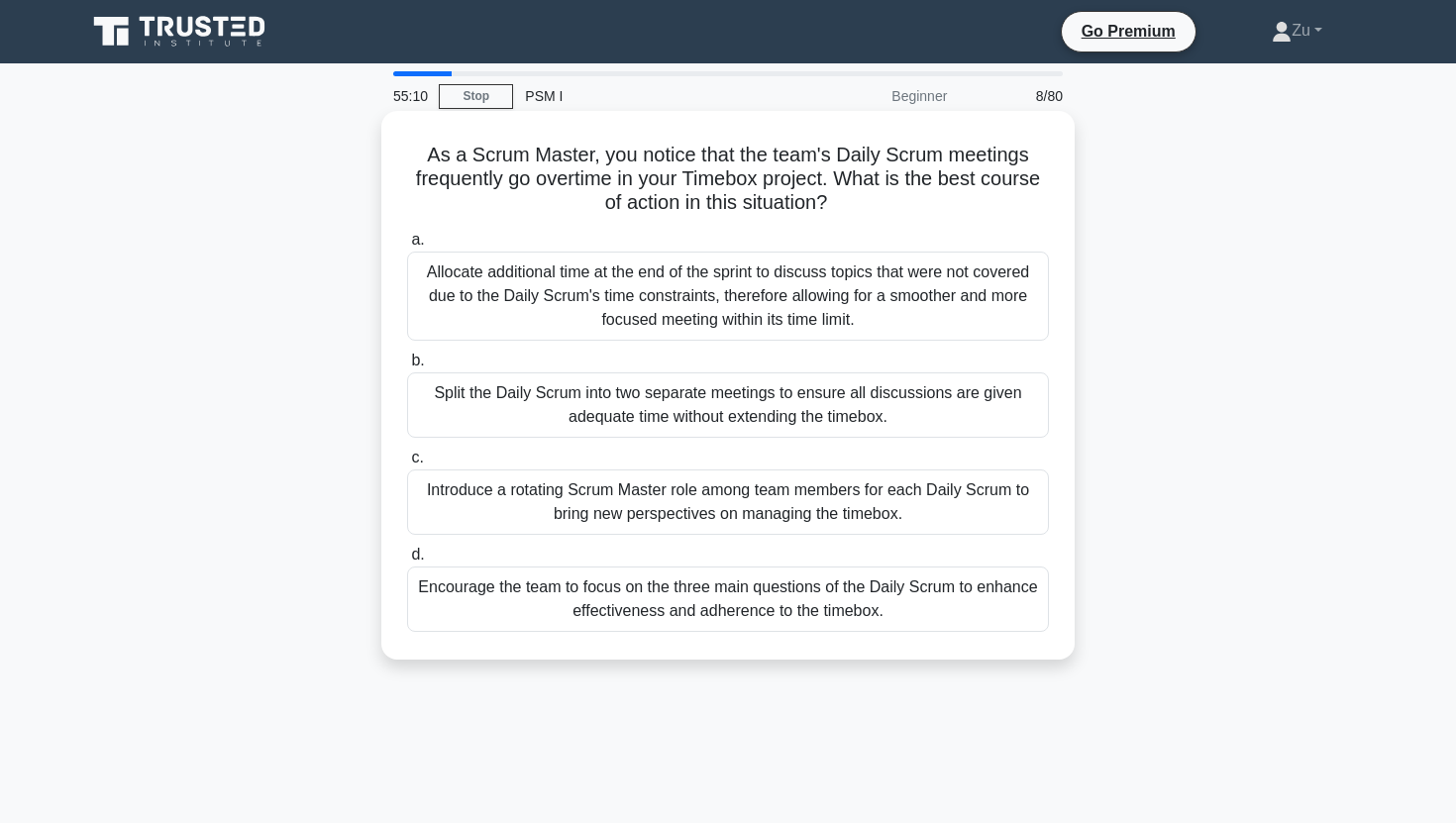 click on "As a Scrum Master, you notice that the team's Daily Scrum meetings frequently go overtime in your Timebox project. What is the best course of action in this situation?
.spinner_0XTQ{transform-origin:center;animation:spinner_y6GP .75s linear infinite}@keyframes spinner_y6GP{100%{transform:rotate(360deg)}}" at bounding box center [728, 179] 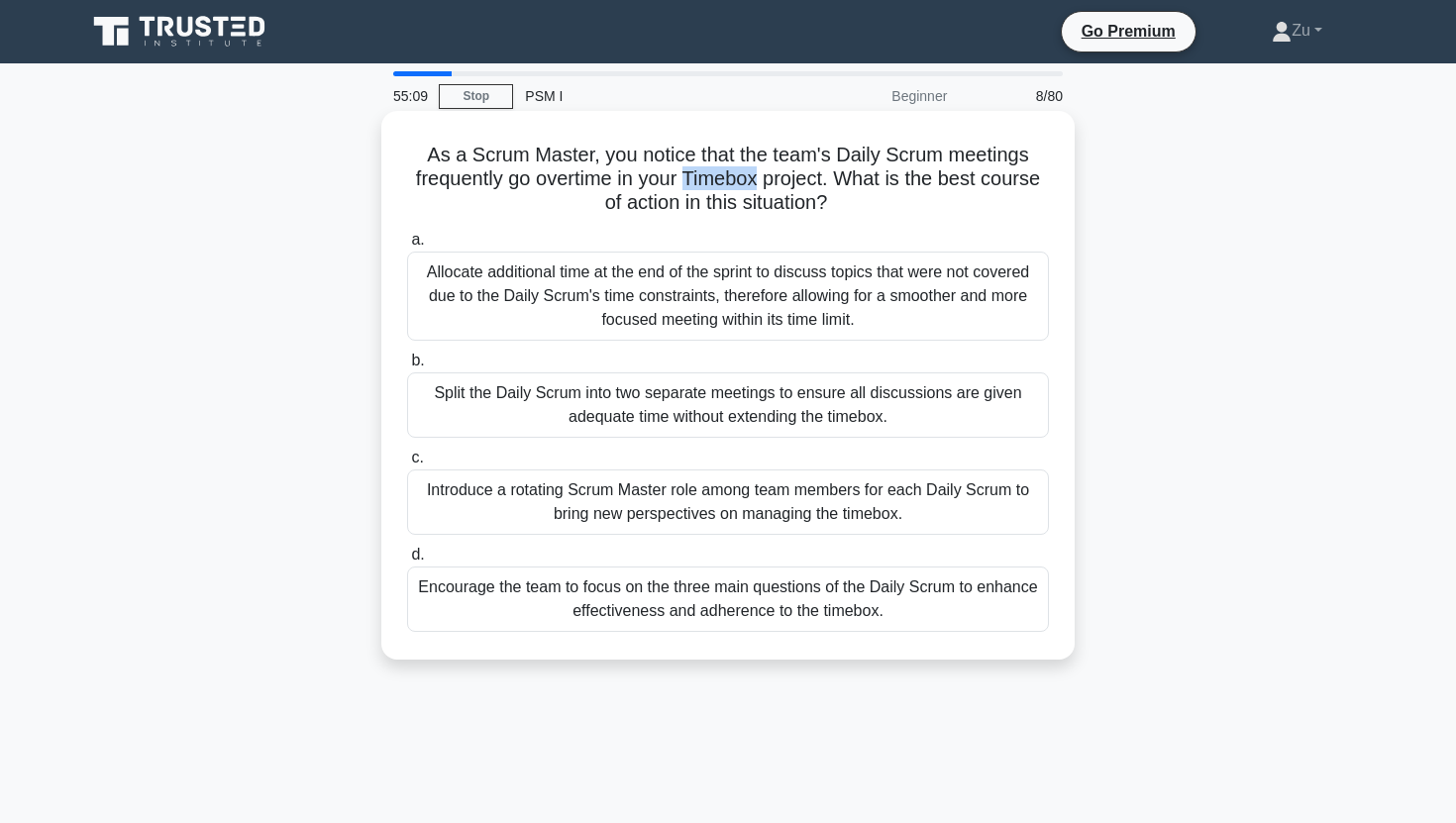 click on "As a Scrum Master, you notice that the team's Daily Scrum meetings frequently go overtime in your Timebox project. What is the best course of action in this situation?
.spinner_0XTQ{transform-origin:center;animation:spinner_y6GP .75s linear infinite}@keyframes spinner_y6GP{100%{transform:rotate(360deg)}}" at bounding box center (728, 179) 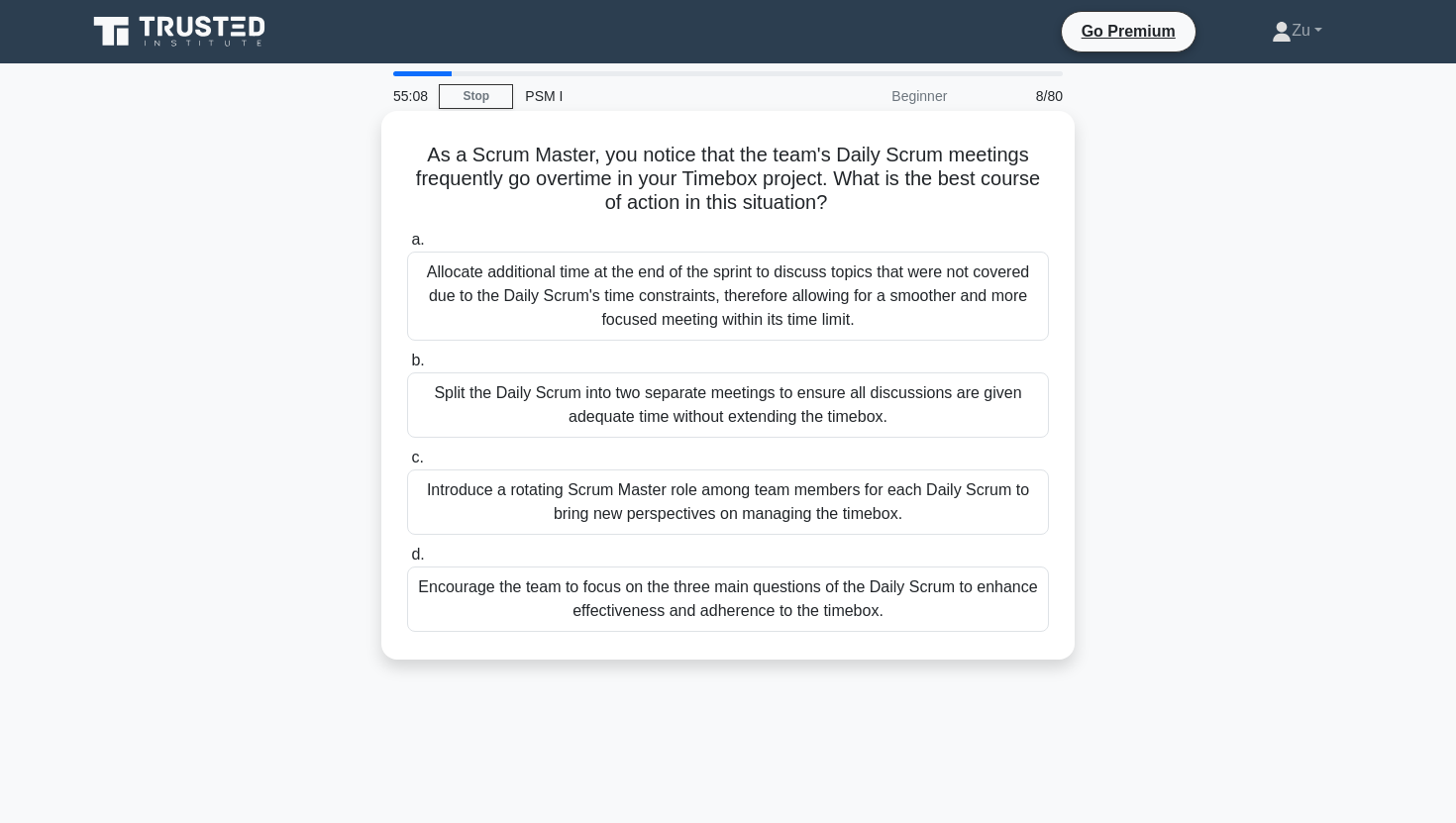 click on "As a Scrum Master, you notice that the team's Daily Scrum meetings frequently go overtime in your Timebox project. What is the best course of action in this situation?
.spinner_0XTQ{transform-origin:center;animation:spinner_y6GP .75s linear infinite}@keyframes spinner_y6GP{100%{transform:rotate(360deg)}}" at bounding box center [728, 179] 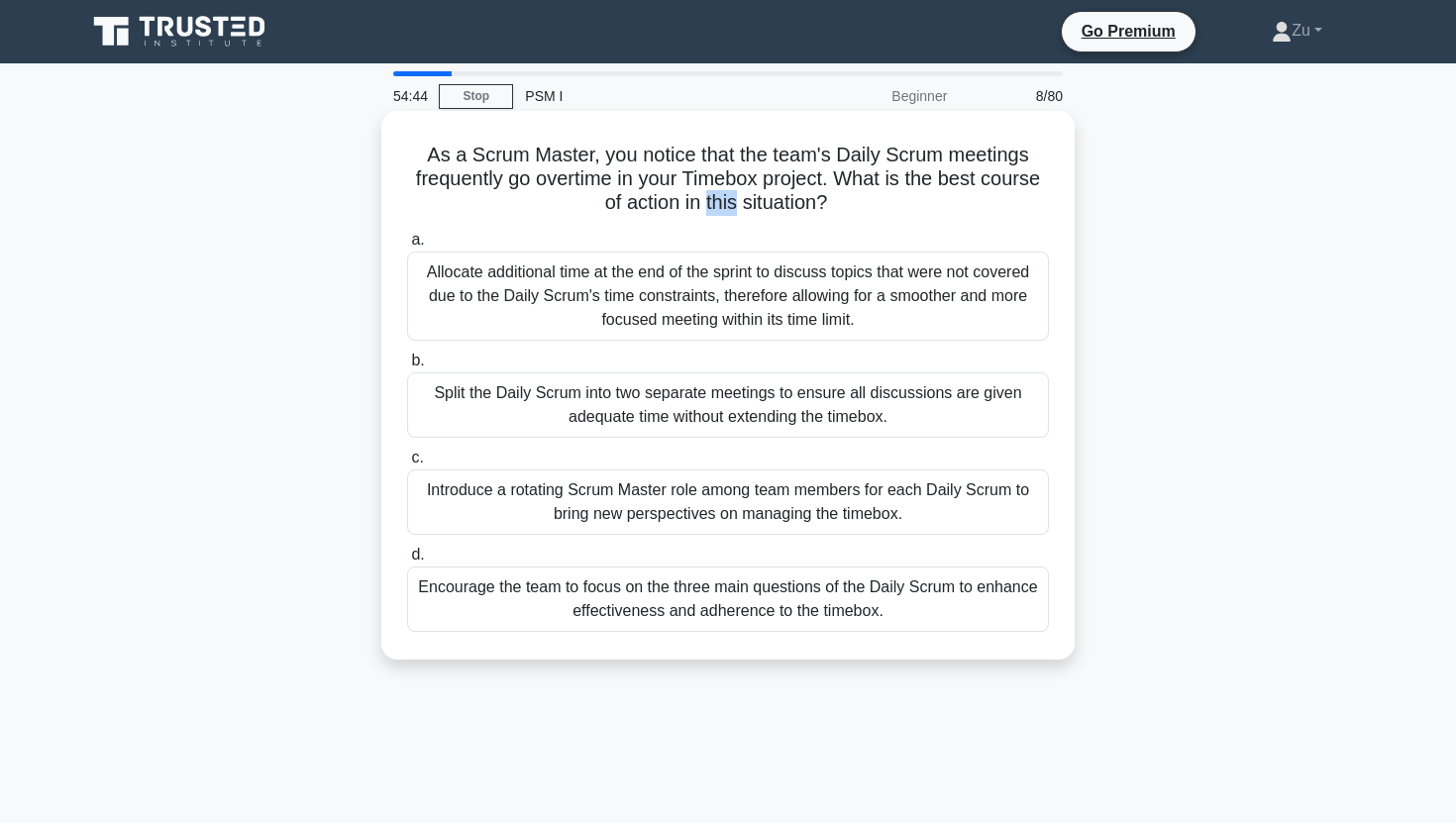 click on "Encourage the team to focus on the three main questions of the Daily Scrum to enhance effectiveness and adherence to the timebox." at bounding box center [728, 599] 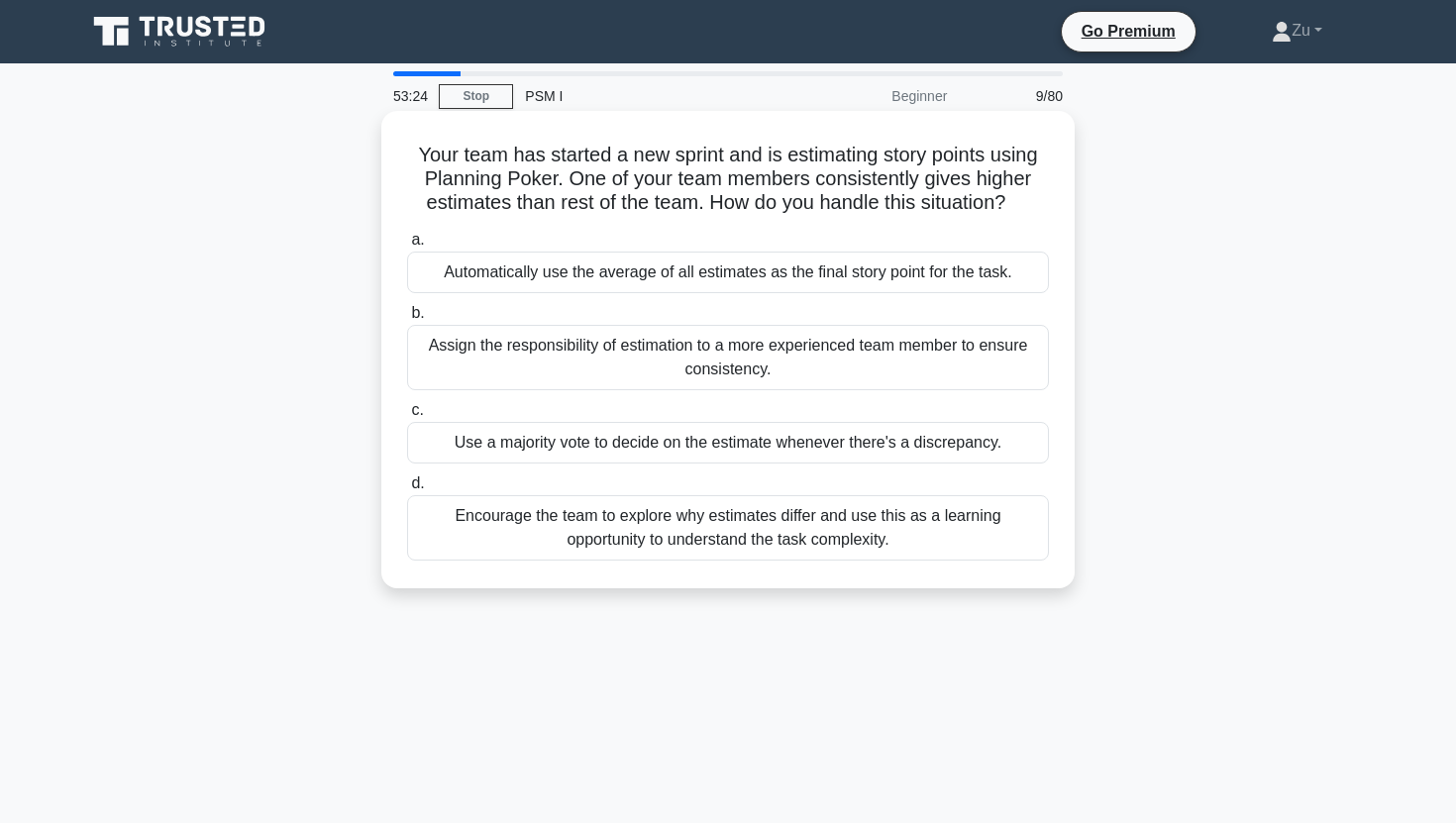click on "Encourage the team to explore why estimates differ and use this as a learning opportunity to understand the task complexity." at bounding box center (728, 528) 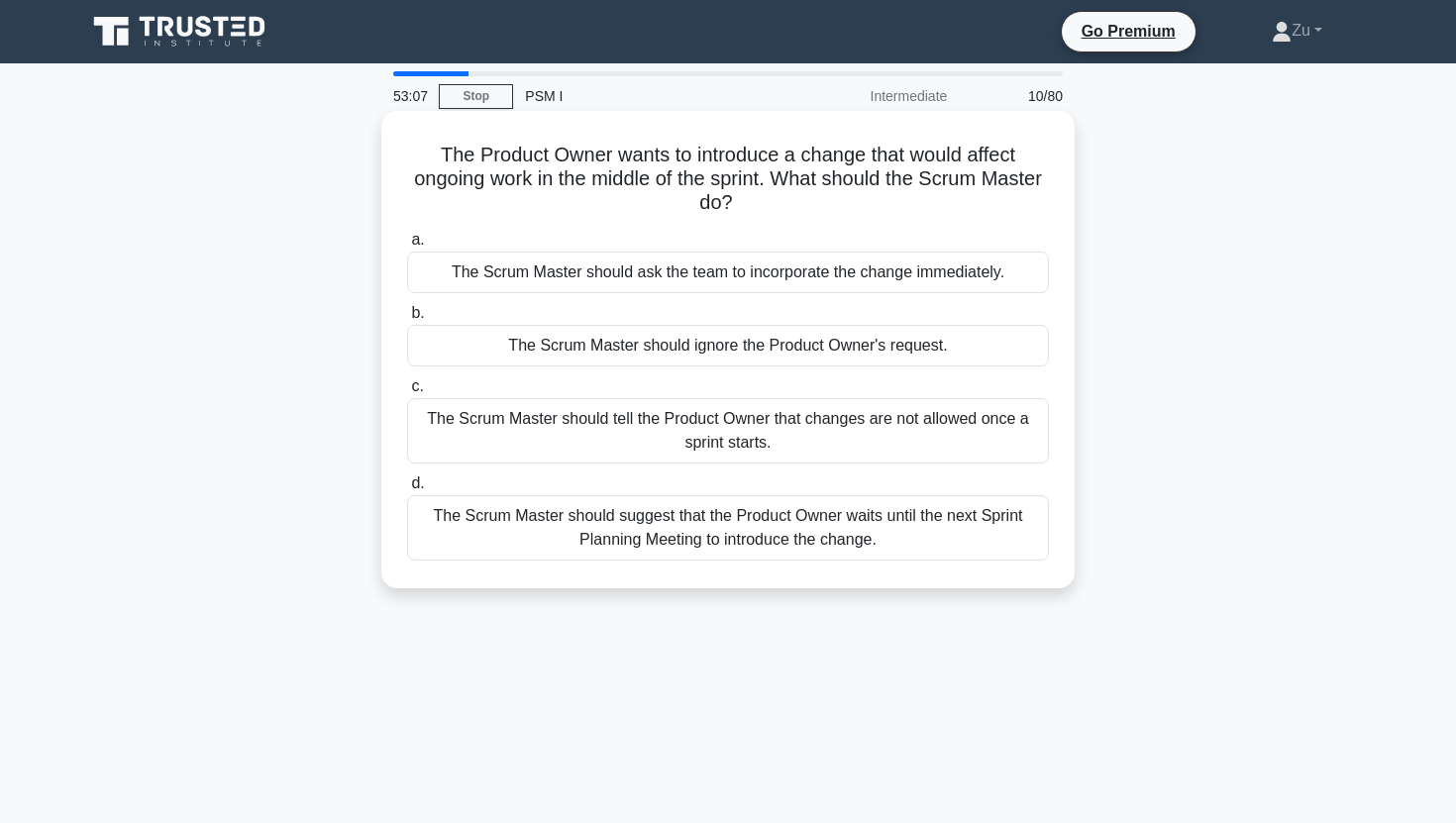 click on "The Product Owner wants to introduce a change that would affect ongoing work in the middle of the sprint. What should the Scrum Master do?
.spinner_0XTQ{transform-origin:center;animation:spinner_y6GP .75s linear infinite}@keyframes spinner_y6GP{100%{transform:rotate(360deg)}}" at bounding box center (728, 179) 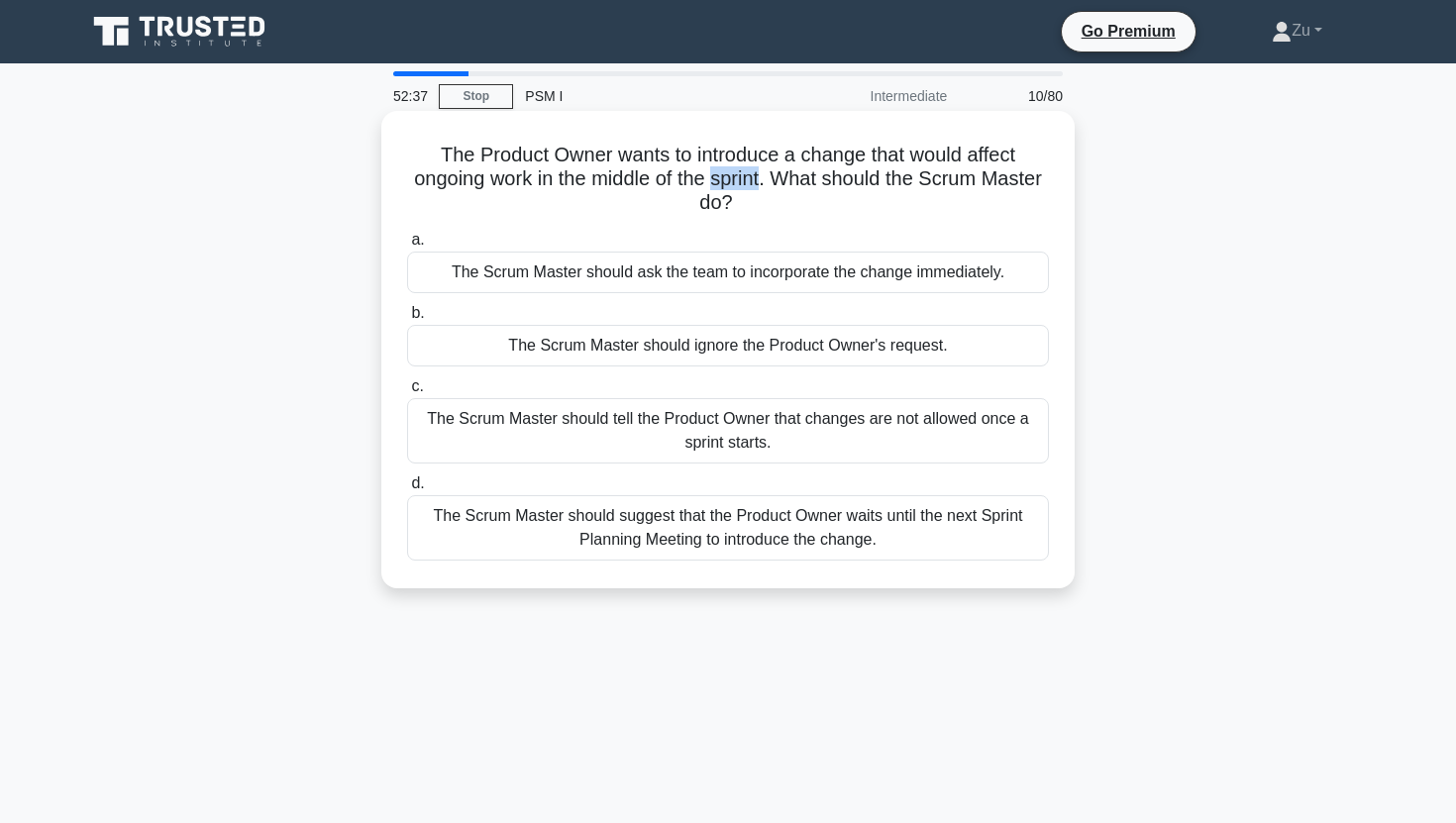 click on "The Scrum Master should suggest that the Product Owner waits until the next Sprint Planning Meeting to introduce the change." at bounding box center (728, 528) 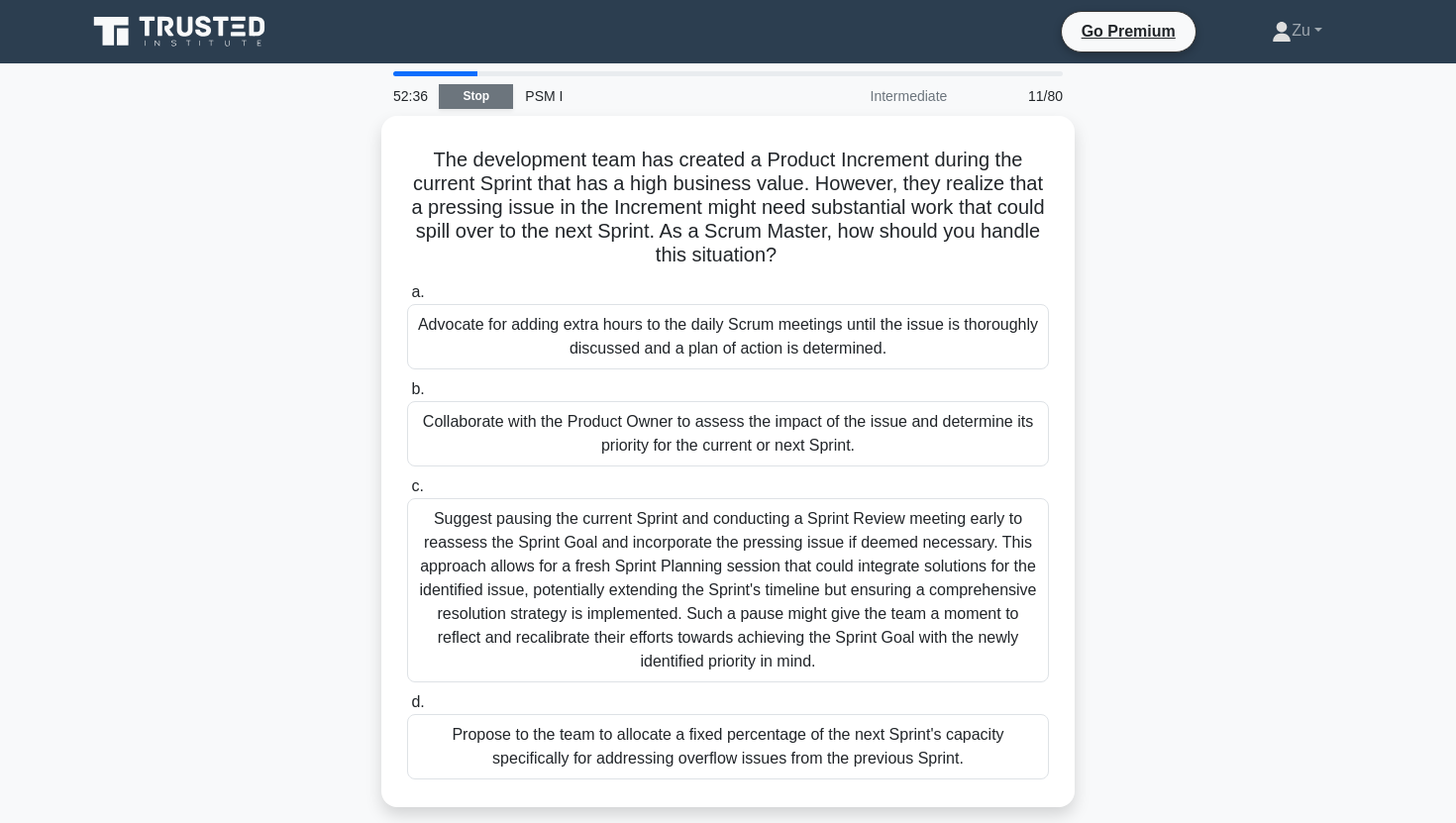 click on "Stop" at bounding box center (475, 96) 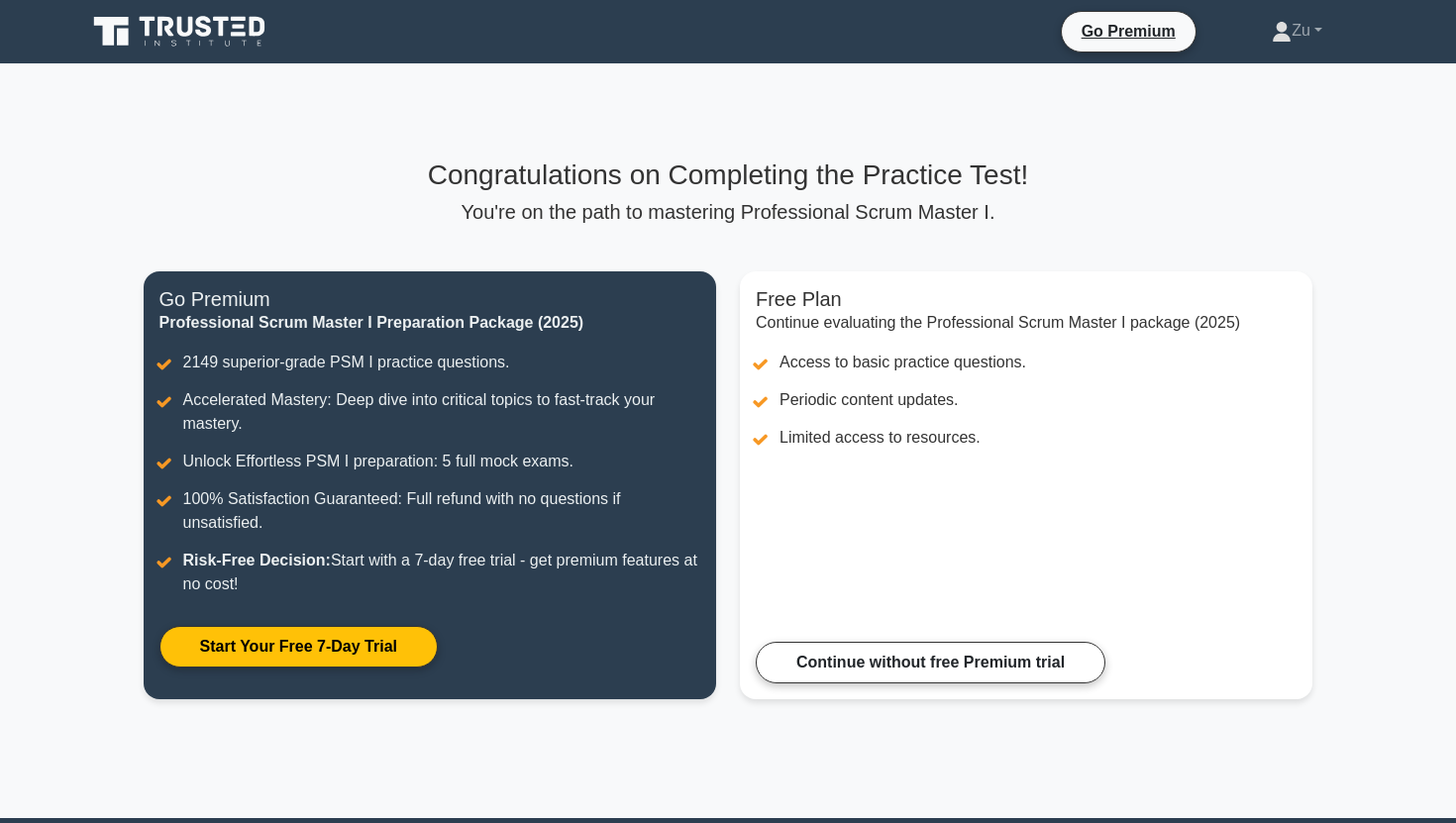 scroll, scrollTop: 0, scrollLeft: 0, axis: both 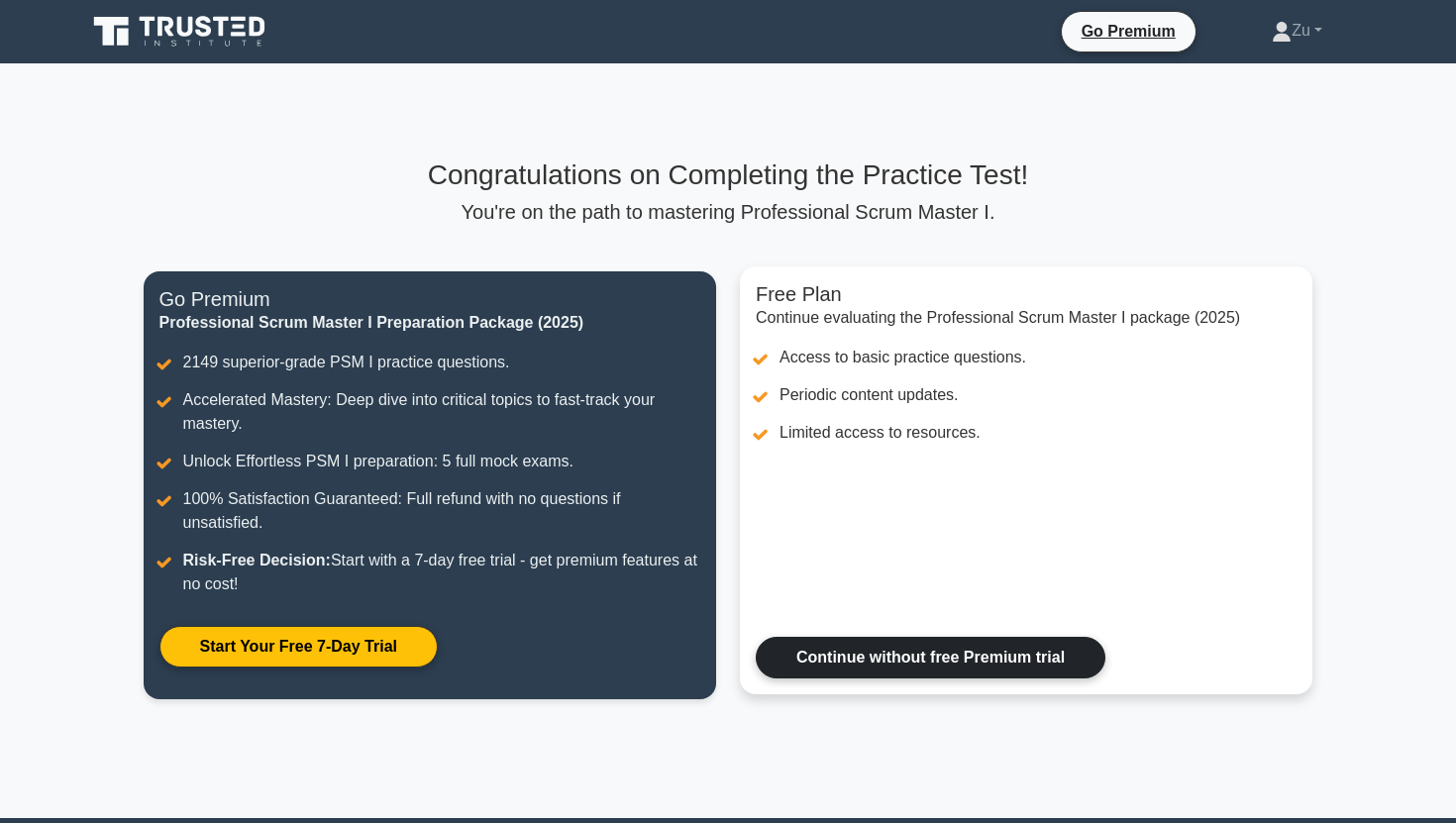 click on "Continue without free Premium trial" at bounding box center [930, 658] 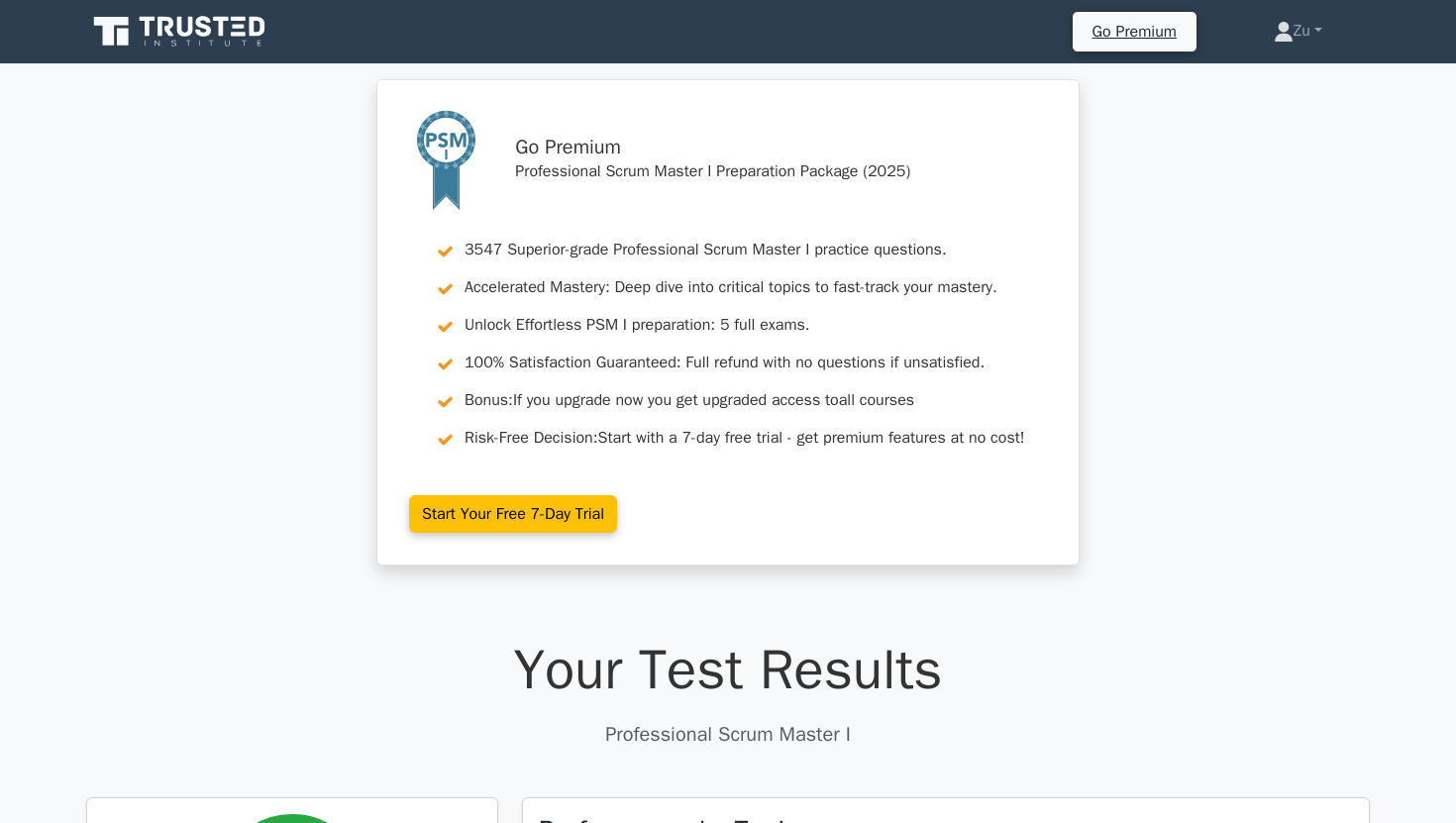 scroll, scrollTop: 0, scrollLeft: 0, axis: both 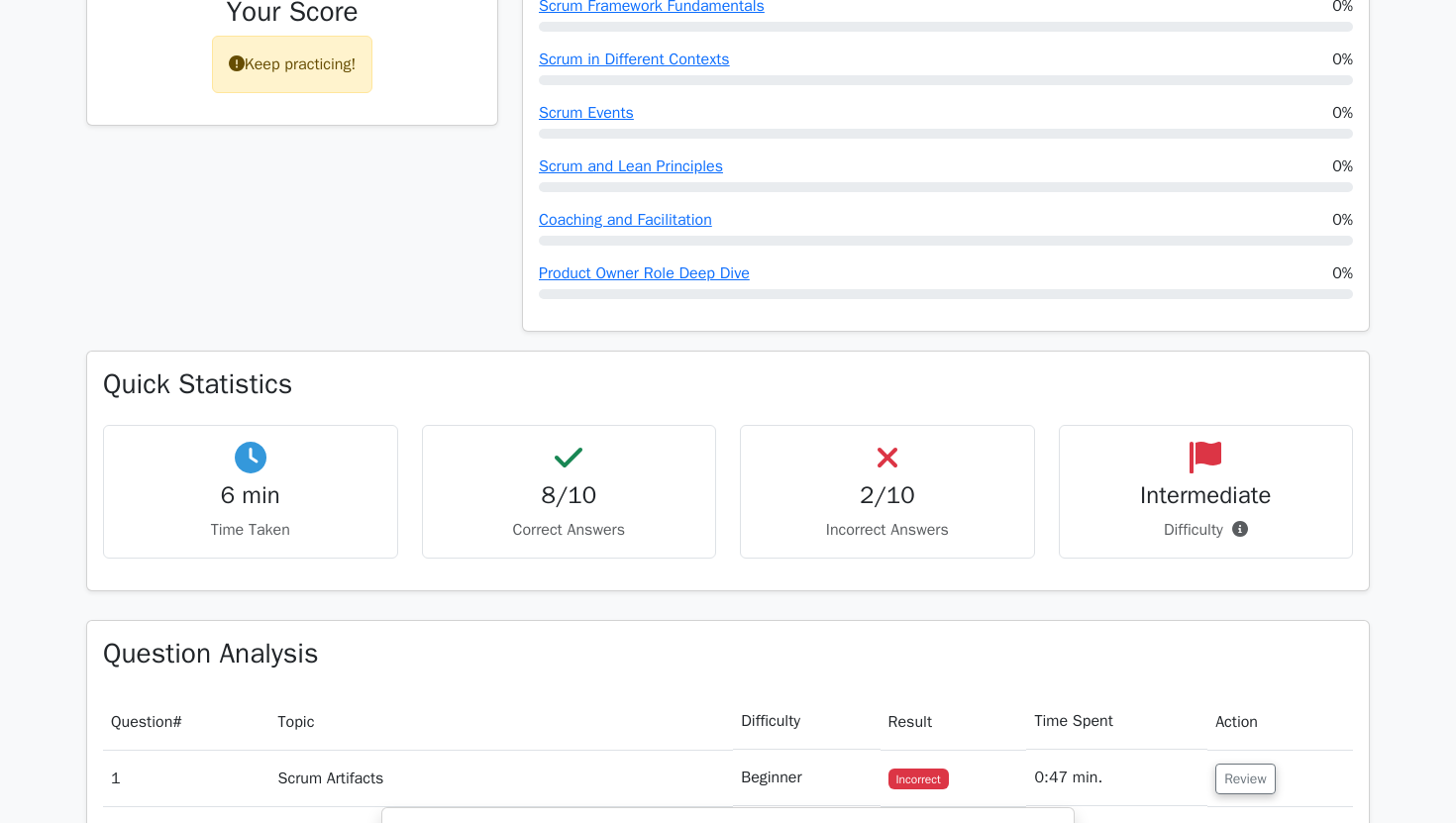click on "8/10
Correct Answers" at bounding box center [570, 491] 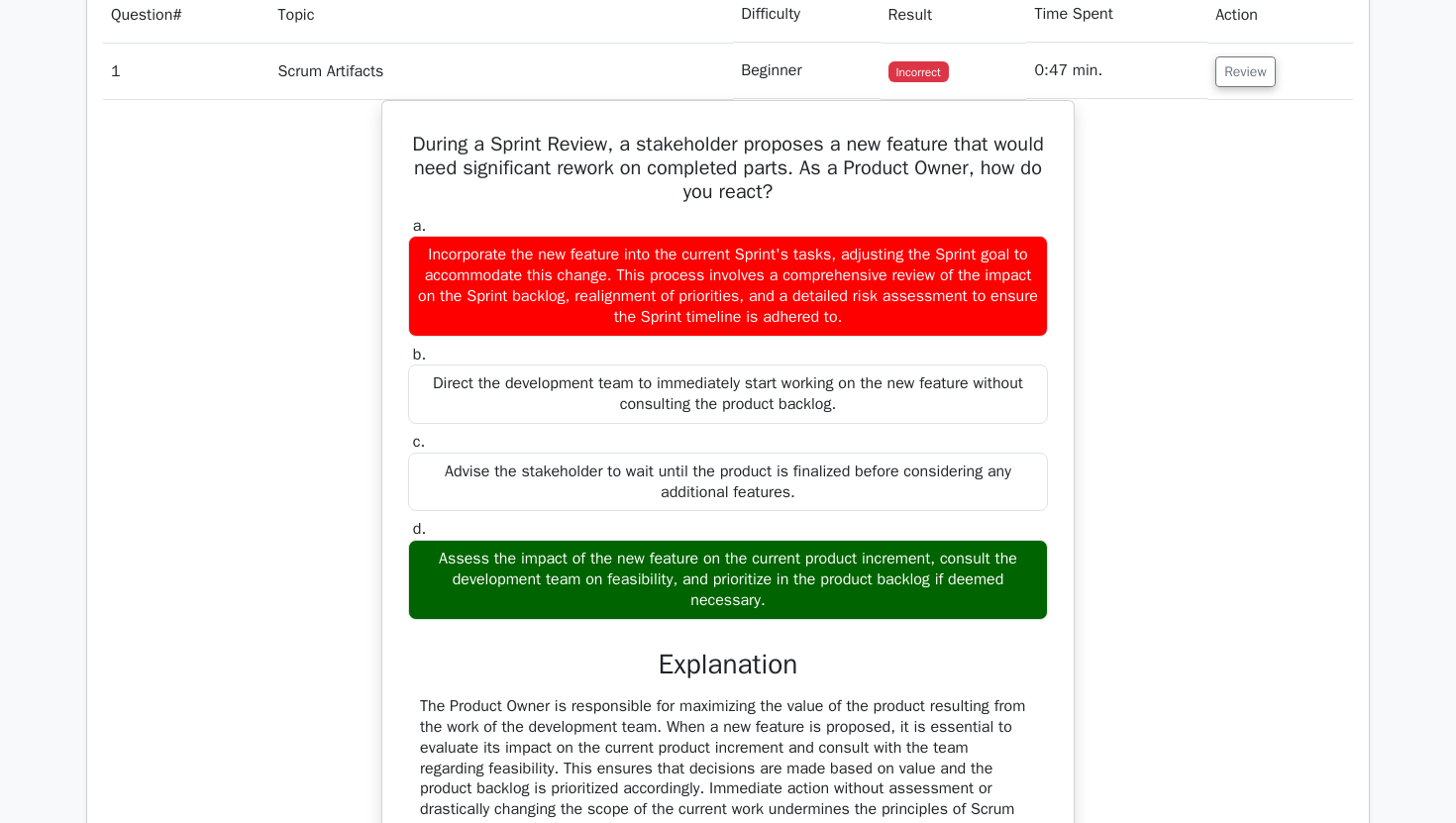 scroll, scrollTop: 1696, scrollLeft: 0, axis: vertical 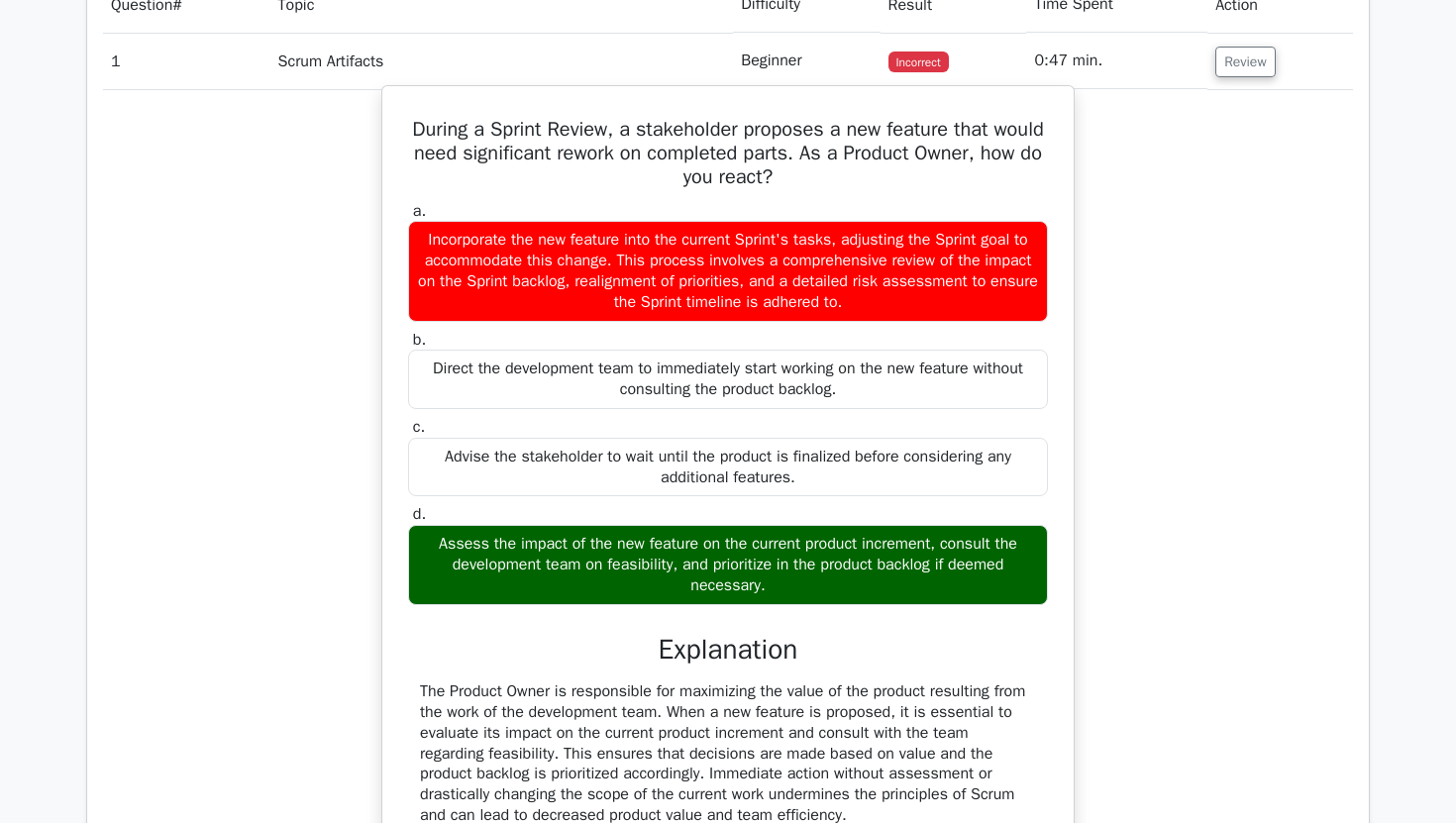 click on "During a Sprint Review, a stakeholder proposes a new feature that would need significant rework on completed parts. As a Product Owner, how do you react?" at bounding box center [728, 154] 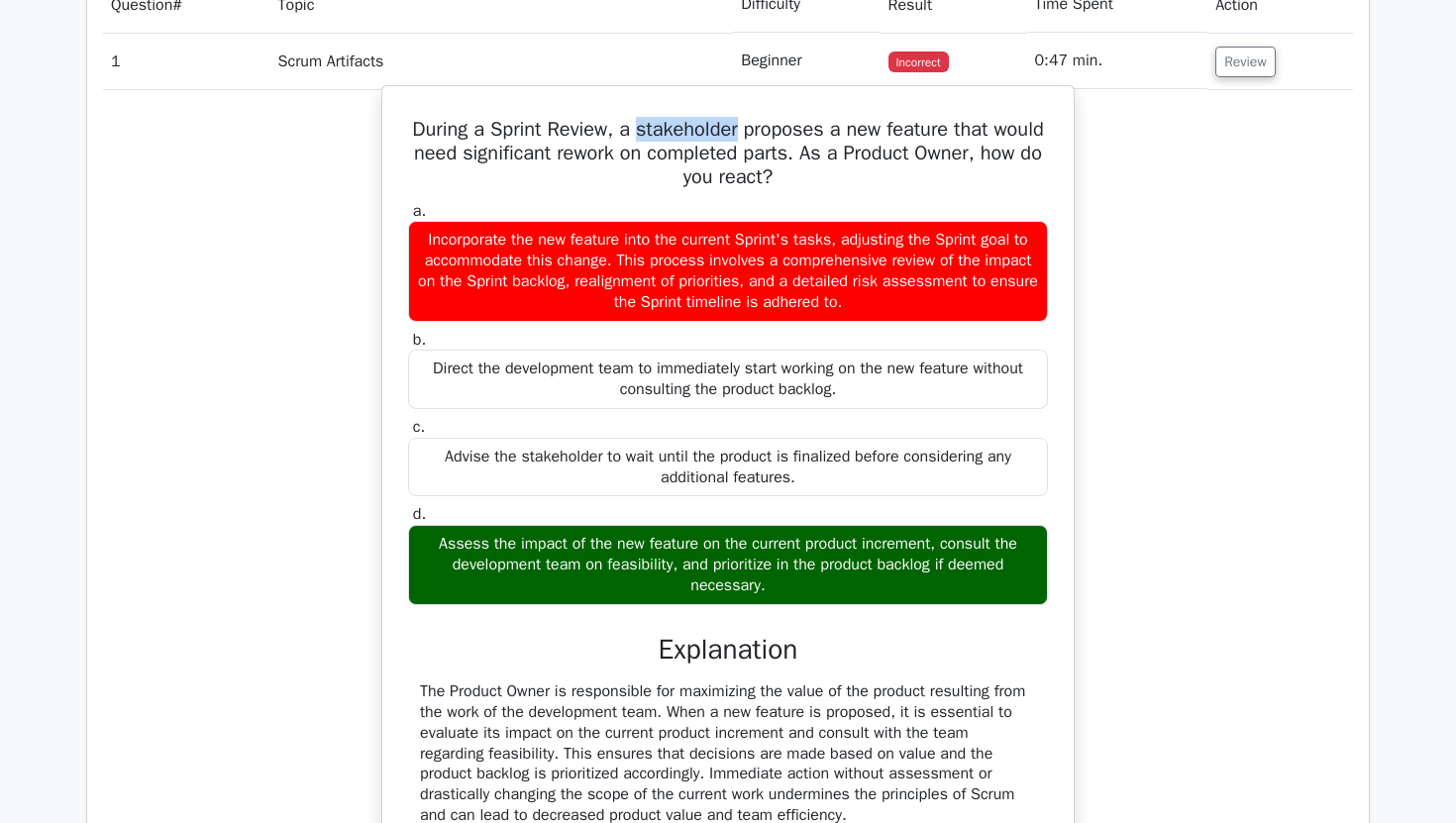 click on "During a Sprint Review, a stakeholder proposes a new feature that would need significant rework on completed parts. As a Product Owner, how do you react?" at bounding box center [728, 154] 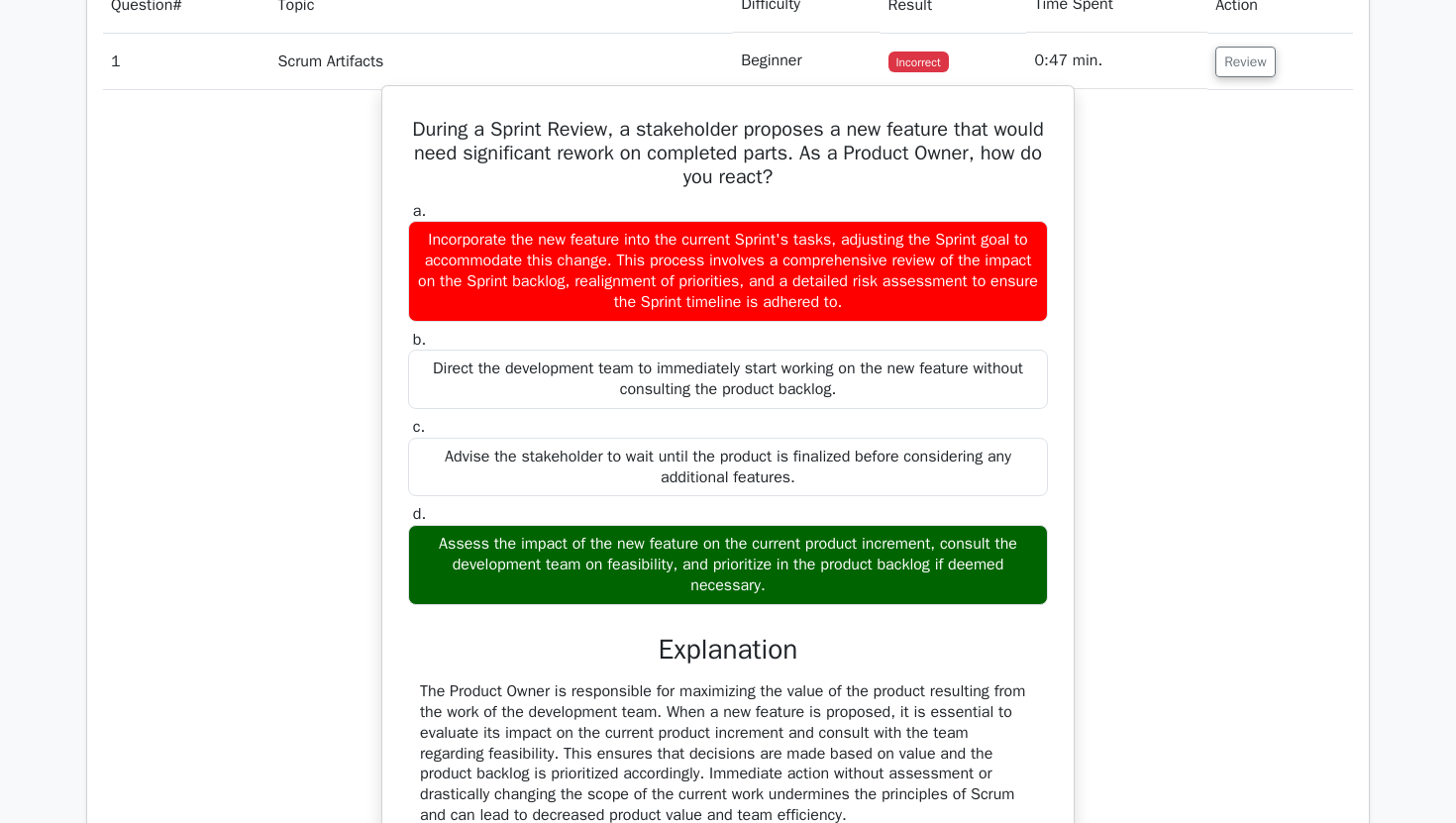 click on "During a Sprint Review, a stakeholder proposes a new feature that would need significant rework on completed parts. As a Product Owner, how do you react?" at bounding box center (728, 154) 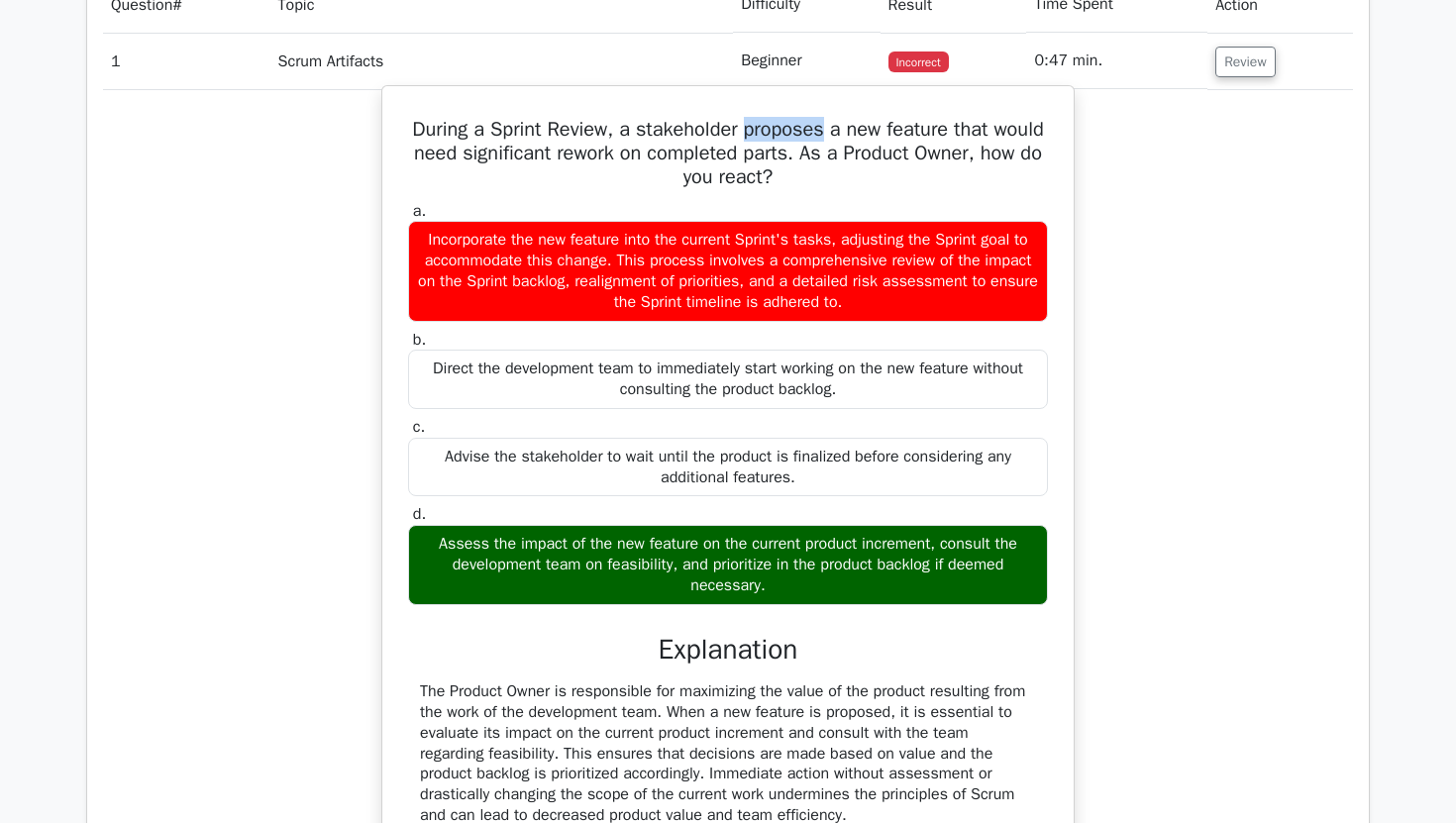 click on "During a Sprint Review, a stakeholder proposes a new feature that would need significant rework on completed parts. As a Product Owner, how do you react?" at bounding box center [728, 154] 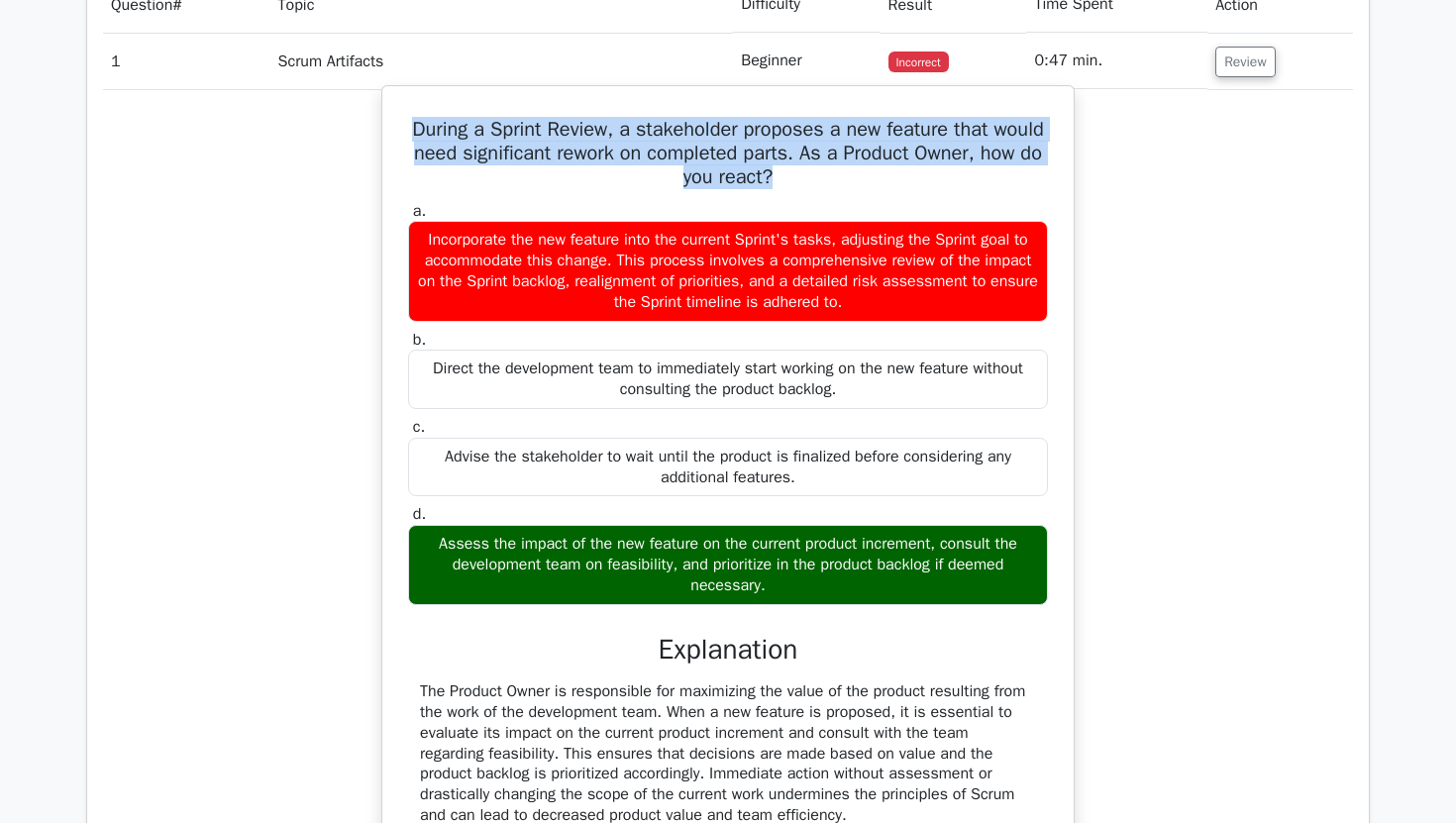 click on "During a Sprint Review, a stakeholder proposes a new feature that would need significant rework on completed parts. As a Product Owner, how do you react?" at bounding box center (728, 154) 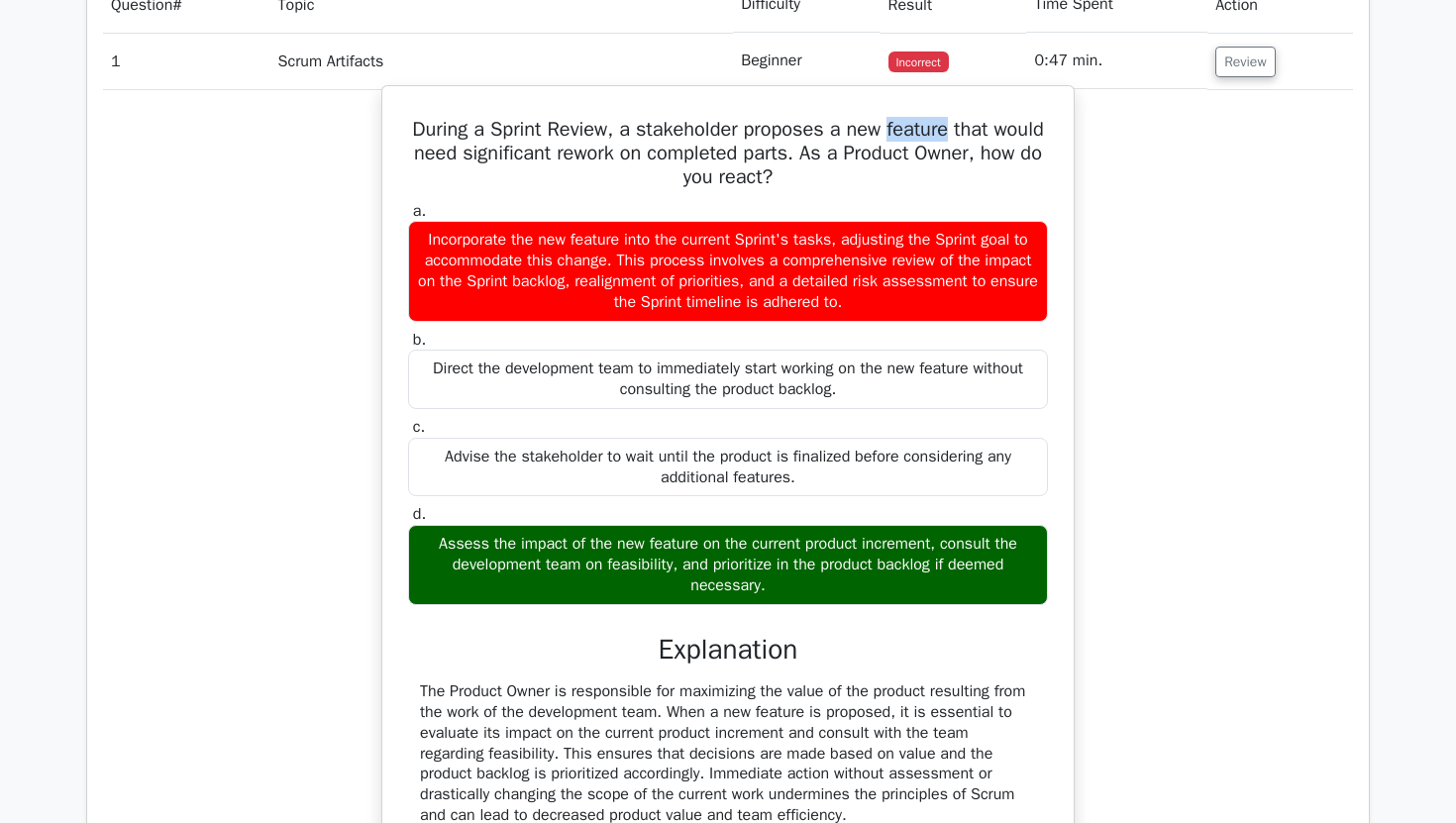 click on "During a Sprint Review, a stakeholder proposes a new feature that would need significant rework on completed parts. As a Product Owner, how do you react?" at bounding box center [728, 154] 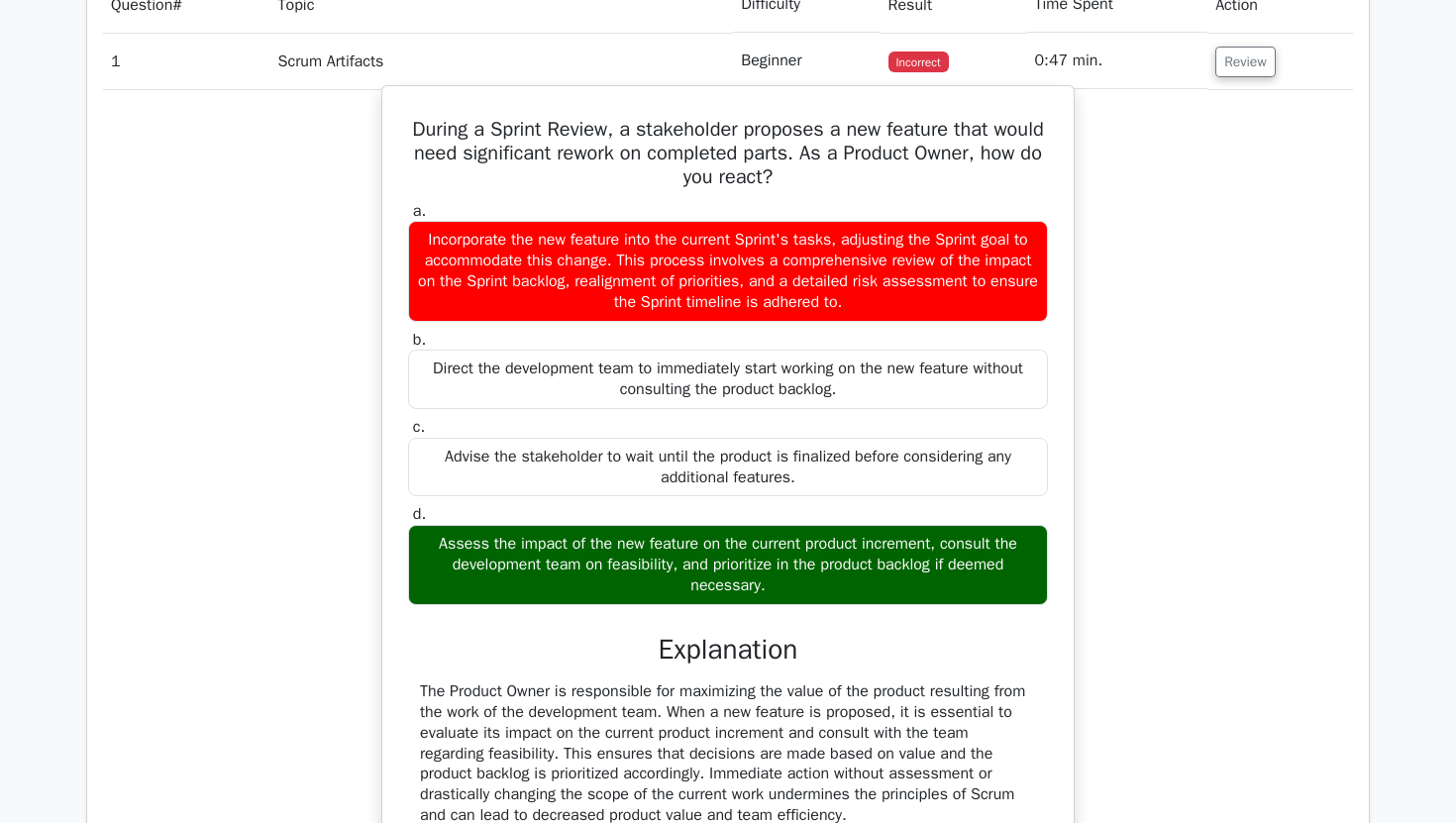 click on "During a Sprint Review, a stakeholder proposes a new feature that would need significant rework on completed parts. As a Product Owner, how do you react?" at bounding box center [728, 154] 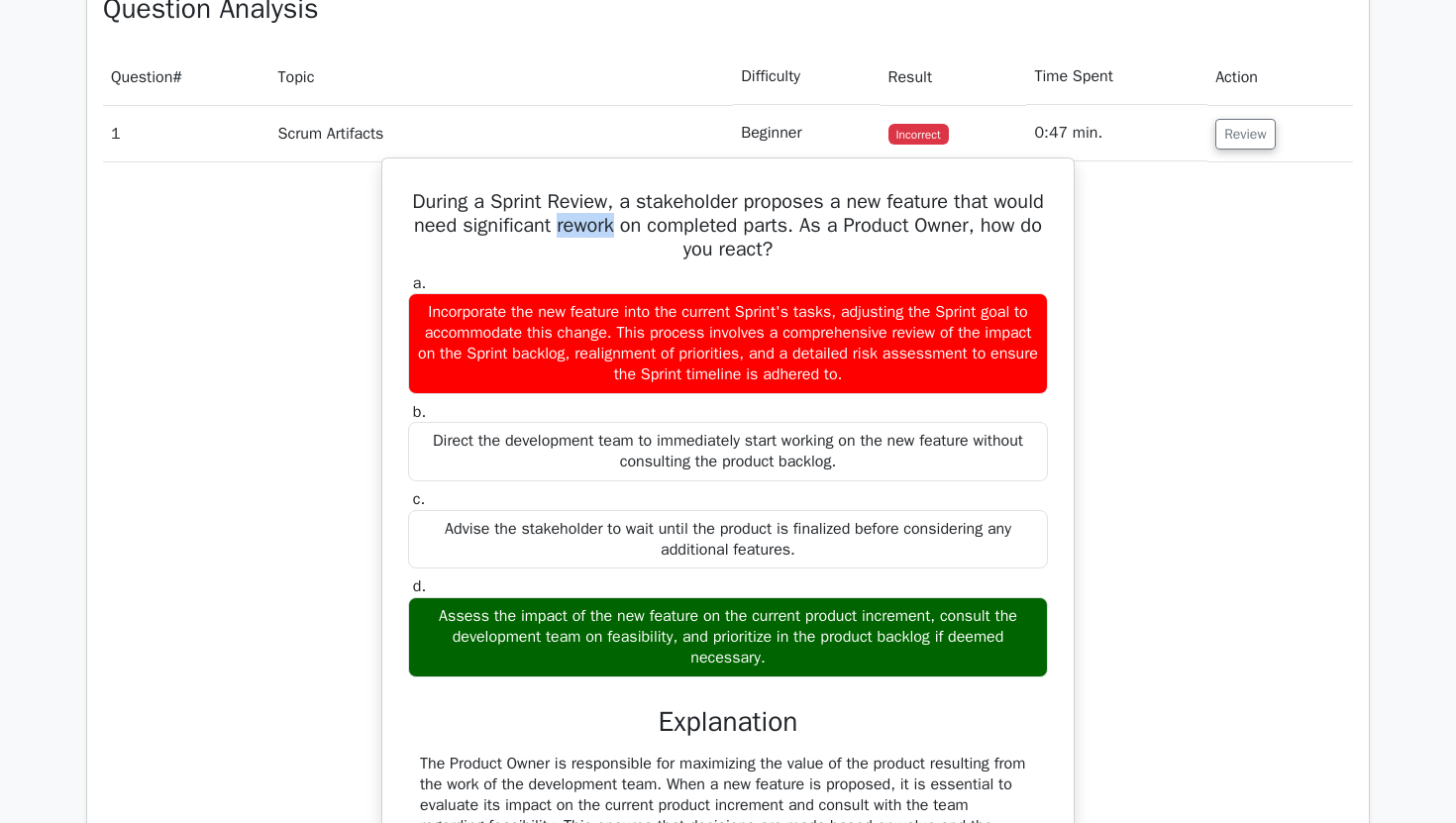 scroll, scrollTop: 1625, scrollLeft: 0, axis: vertical 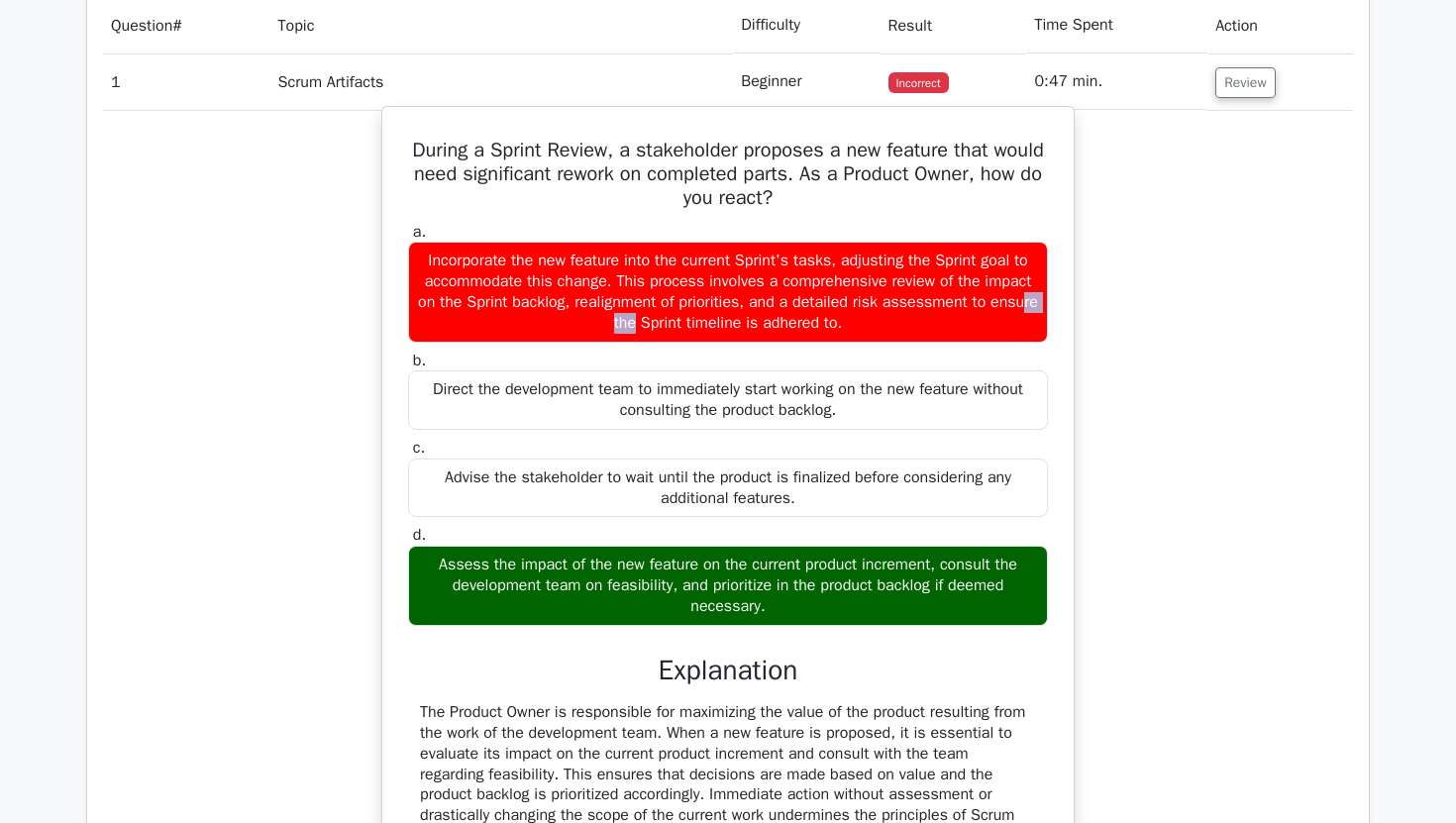 click on "Assess the impact of the new feature on the current product increment, consult the development team on feasibility, and prioritize in the product backlog if deemed necessary." at bounding box center [728, 585] 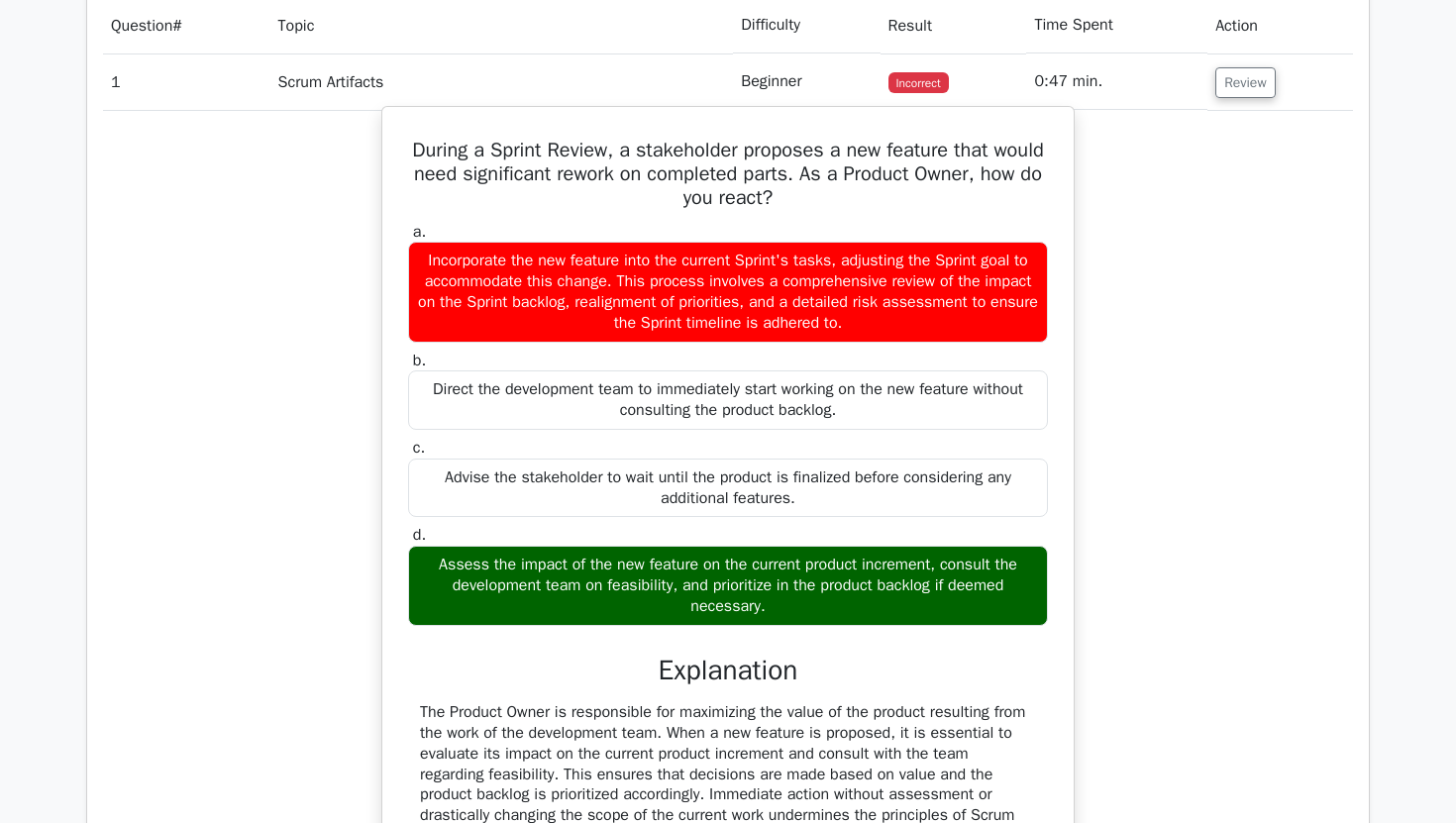 click on "Assess the impact of the new feature on the current product increment, consult the development team on feasibility, and prioritize in the product backlog if deemed necessary." at bounding box center (728, 585) 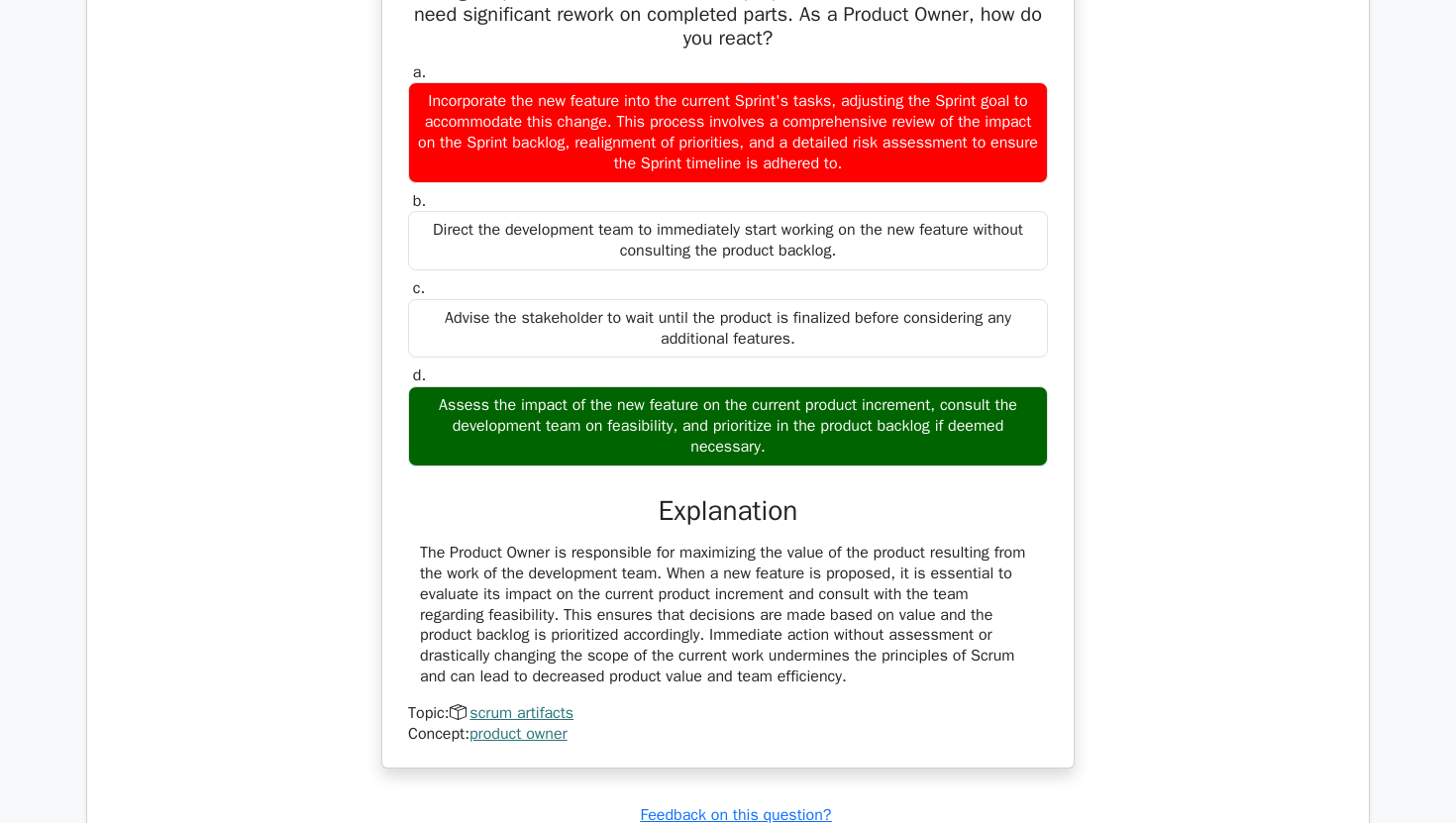 scroll, scrollTop: 1846, scrollLeft: 0, axis: vertical 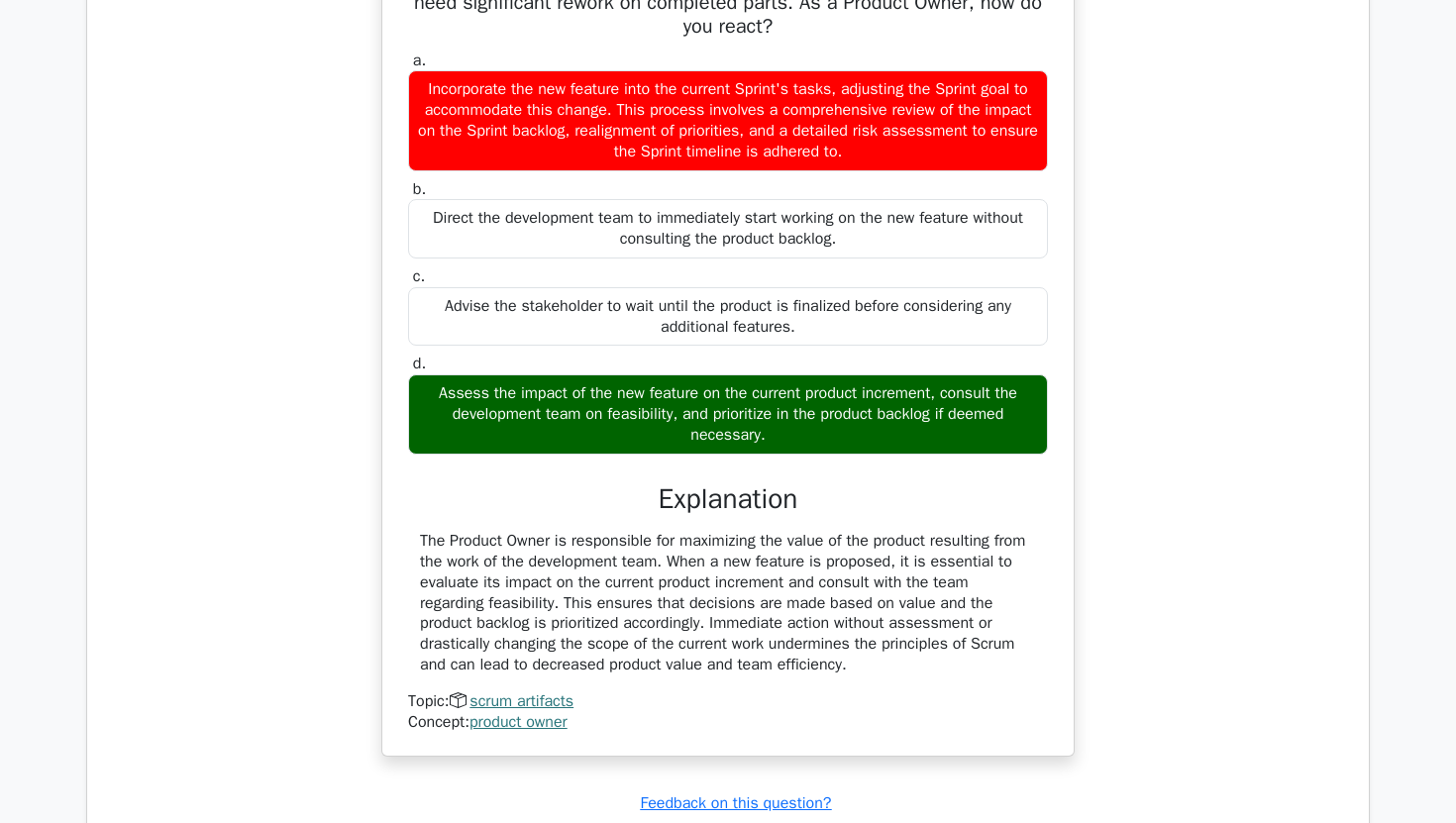 click on "Assess the impact of the new feature on the current product increment, consult the development team on feasibility, and prioritize in the product backlog if deemed necessary." at bounding box center [728, 414] 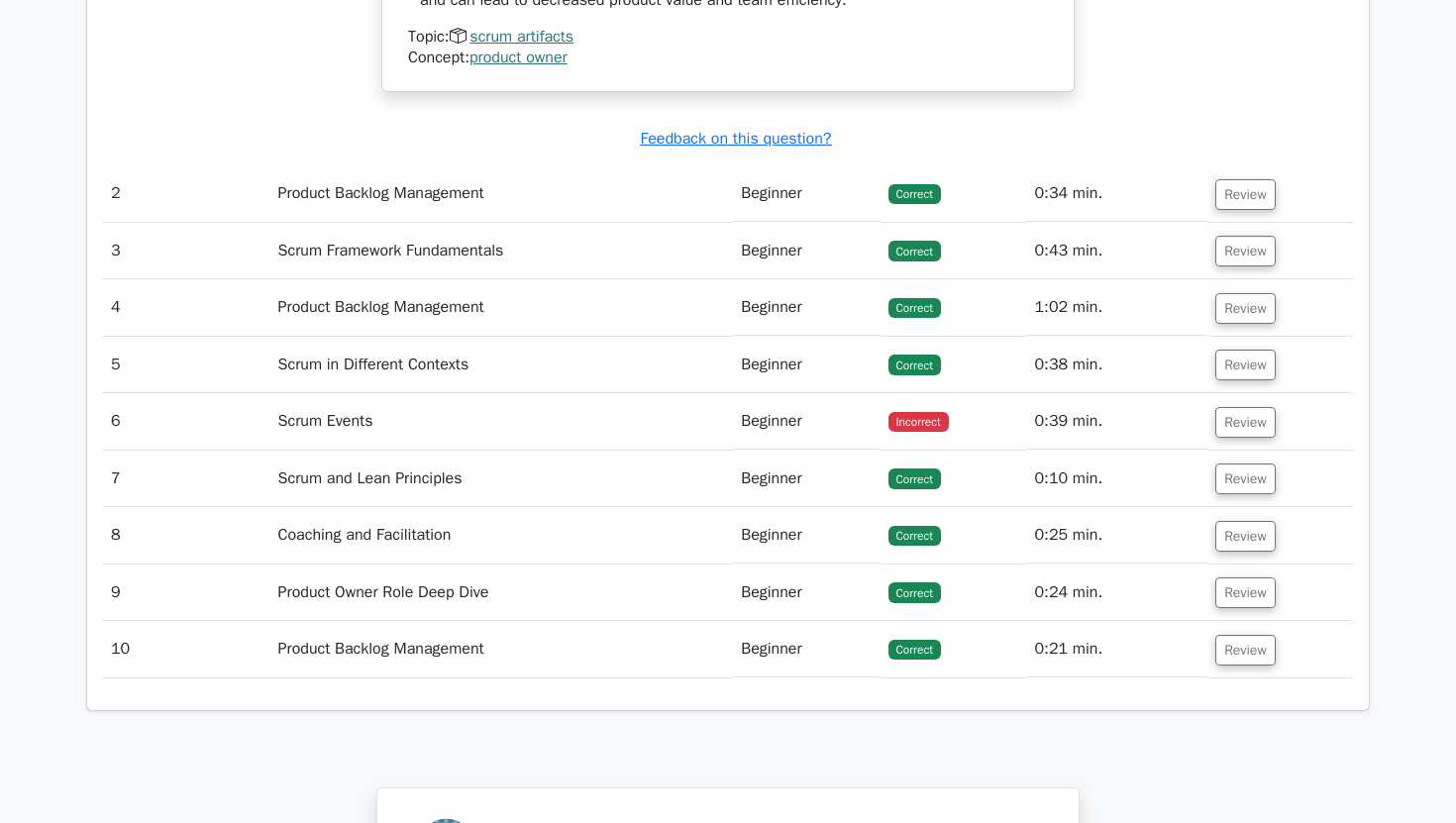 scroll, scrollTop: 2516, scrollLeft: 0, axis: vertical 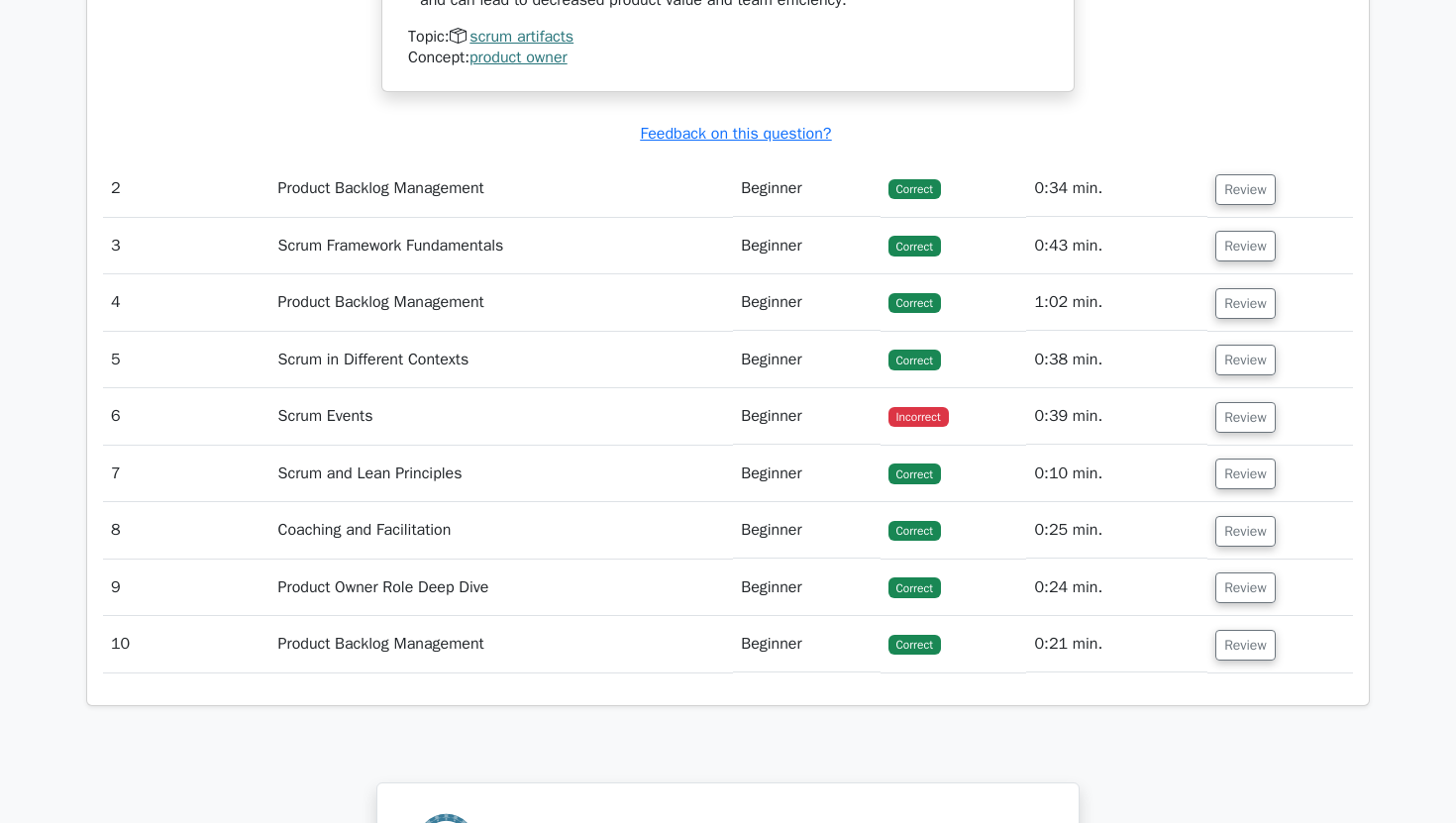 click on "Scrum Events" at bounding box center (502, 416) 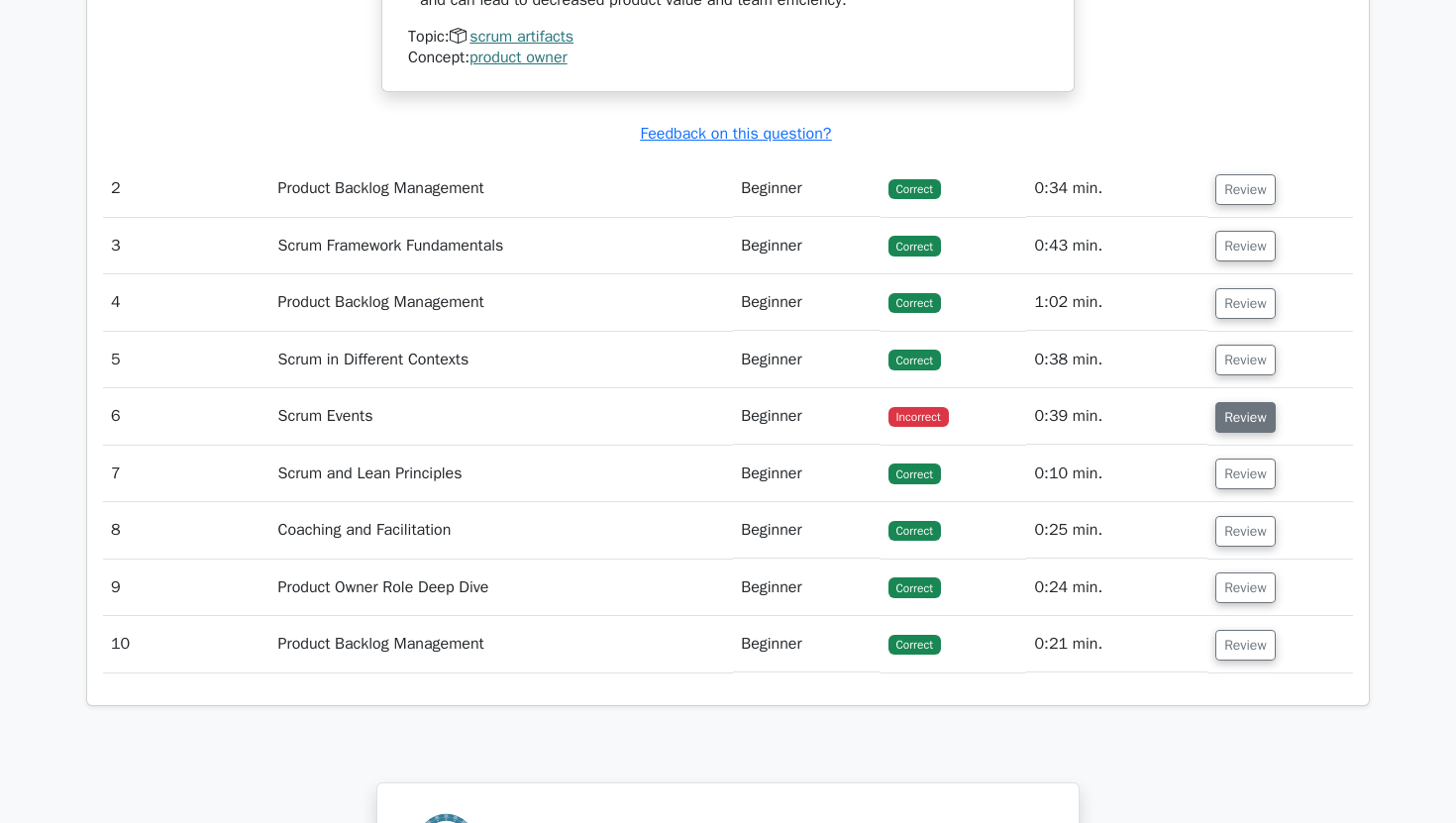 click on "Review" at bounding box center (1245, 417) 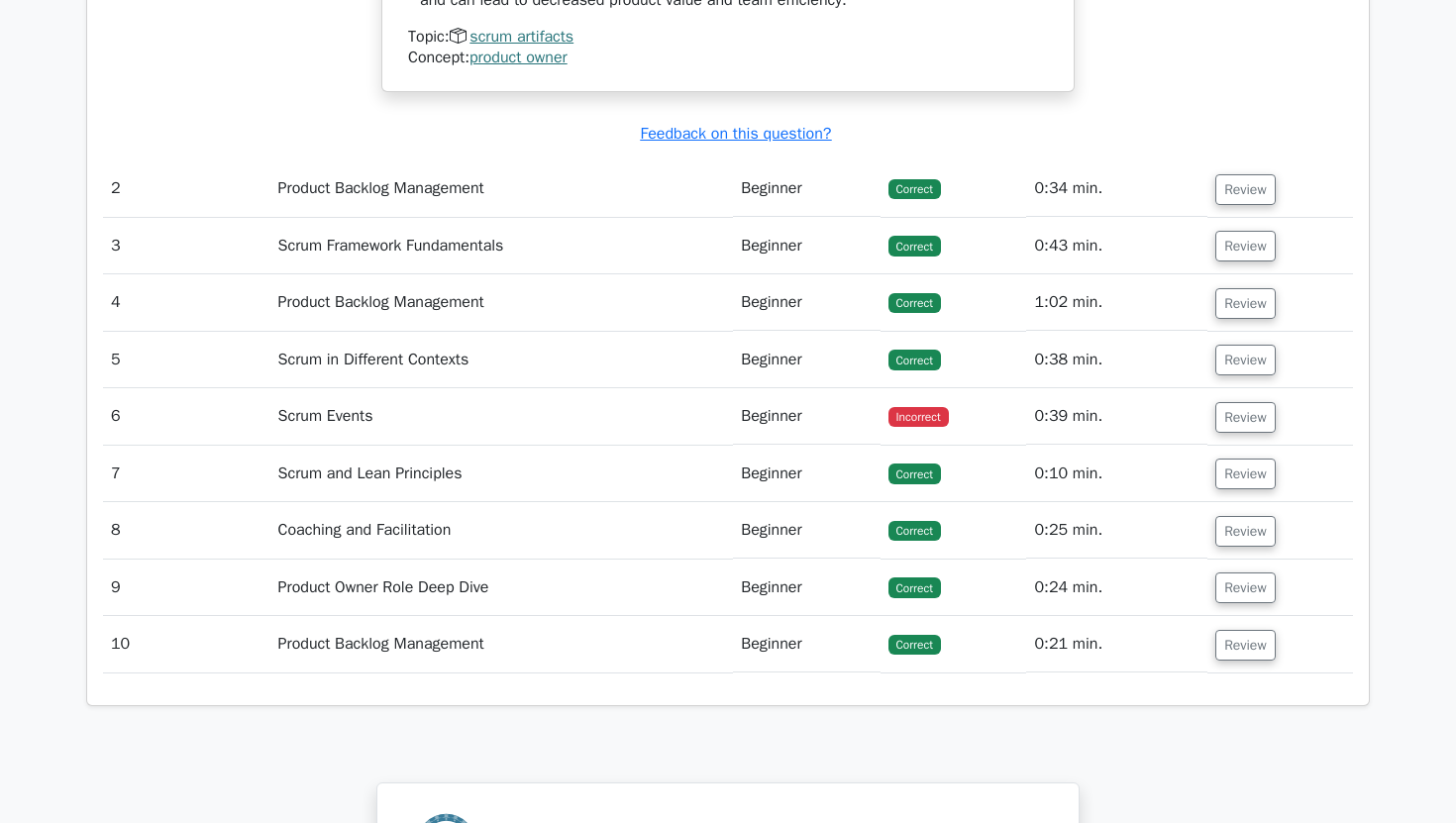 click on "Incorrect" at bounding box center (954, 416) 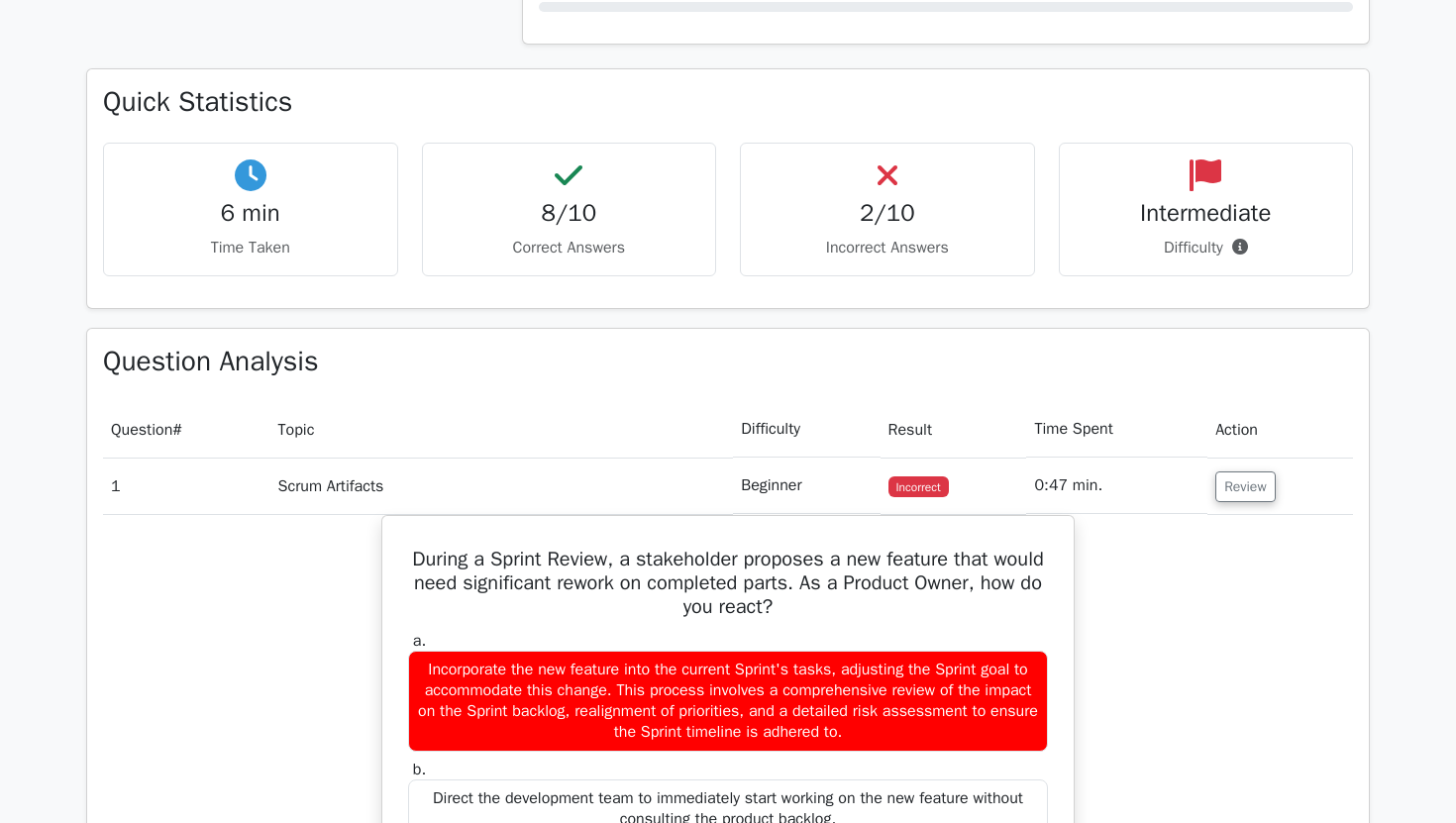 scroll, scrollTop: 1220, scrollLeft: 0, axis: vertical 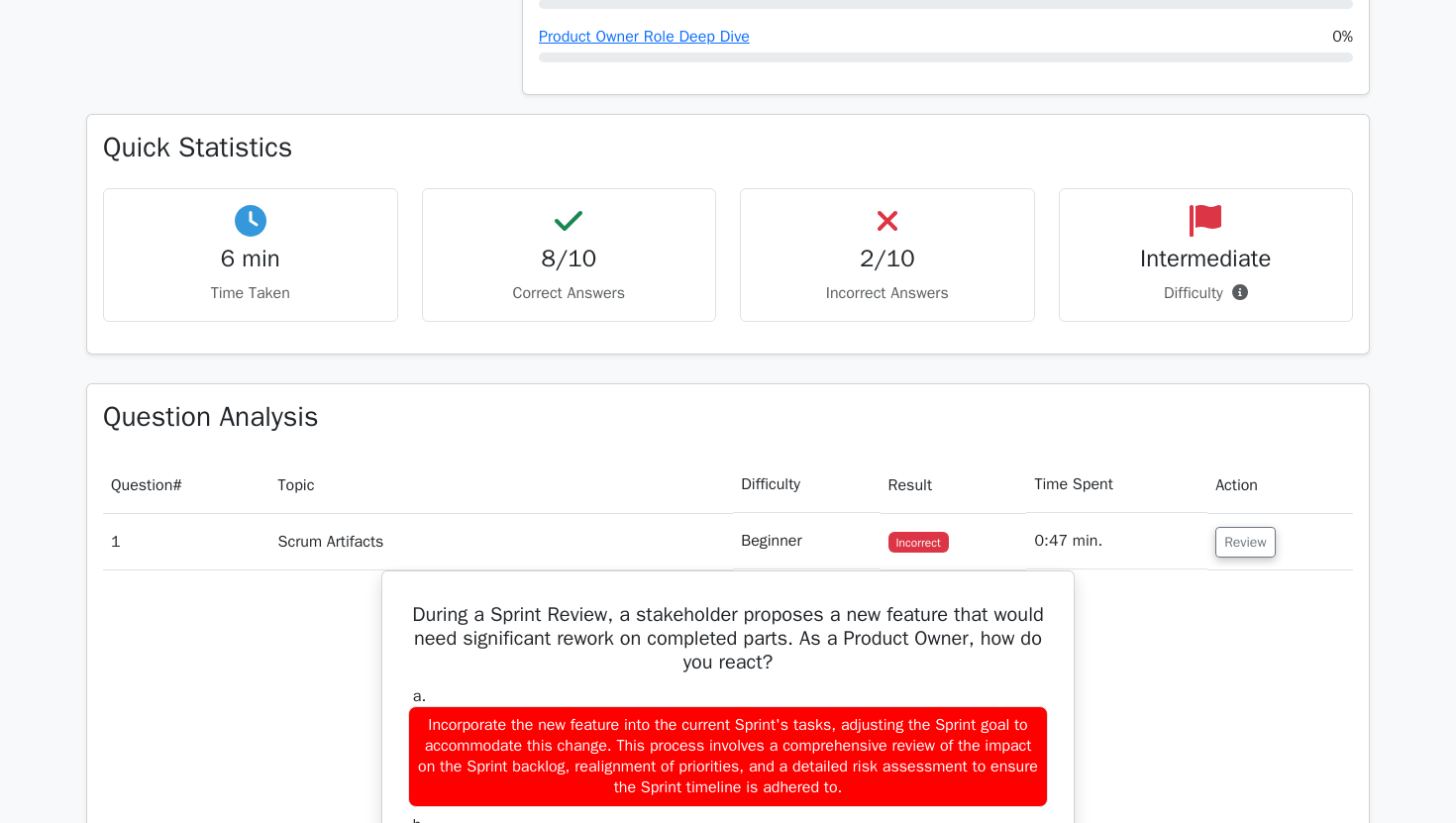 click on "2/10
Incorrect Answers" at bounding box center [887, 255] 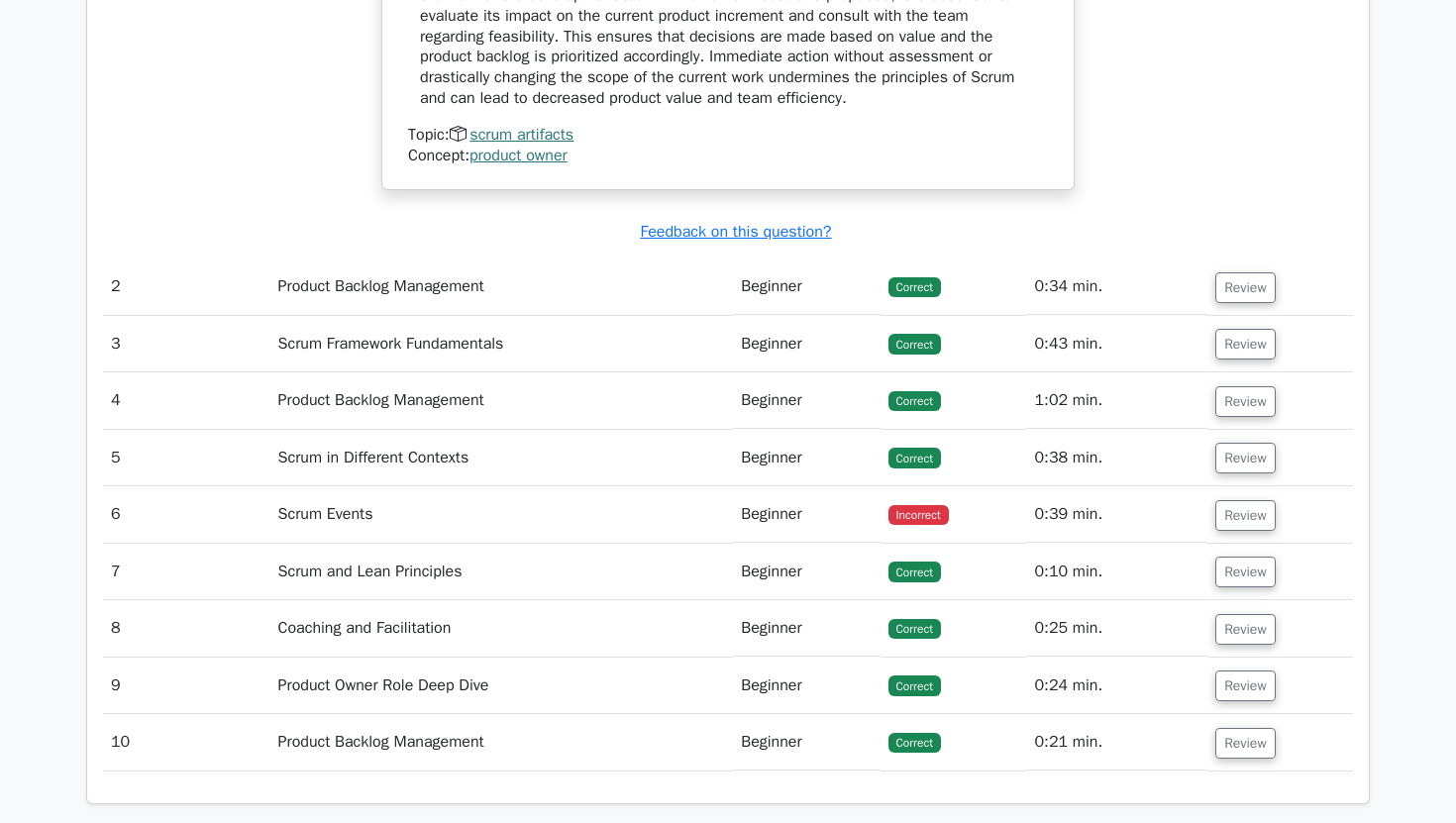 scroll, scrollTop: 2569, scrollLeft: 0, axis: vertical 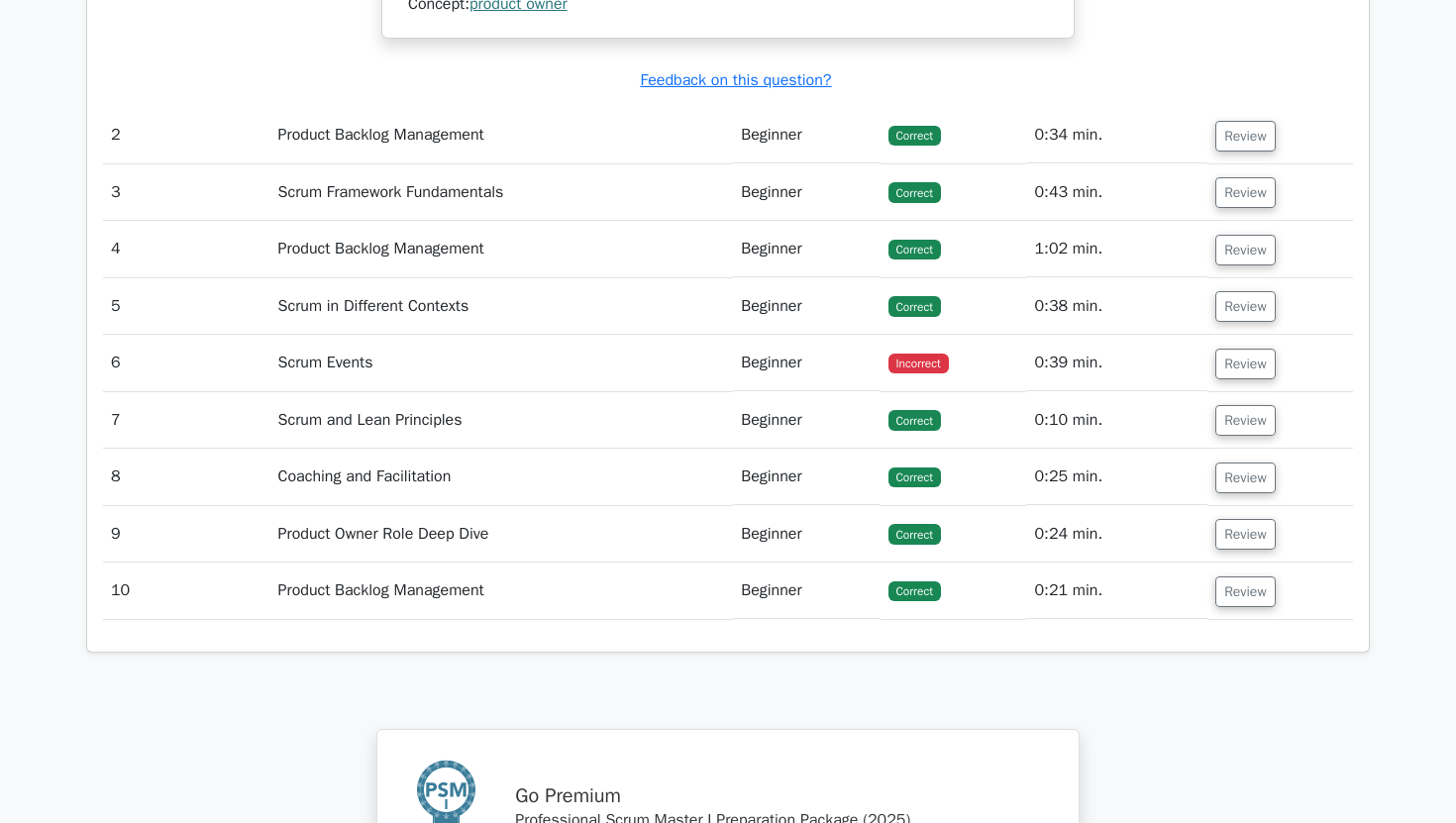 click on "Incorrect" at bounding box center [918, 363] 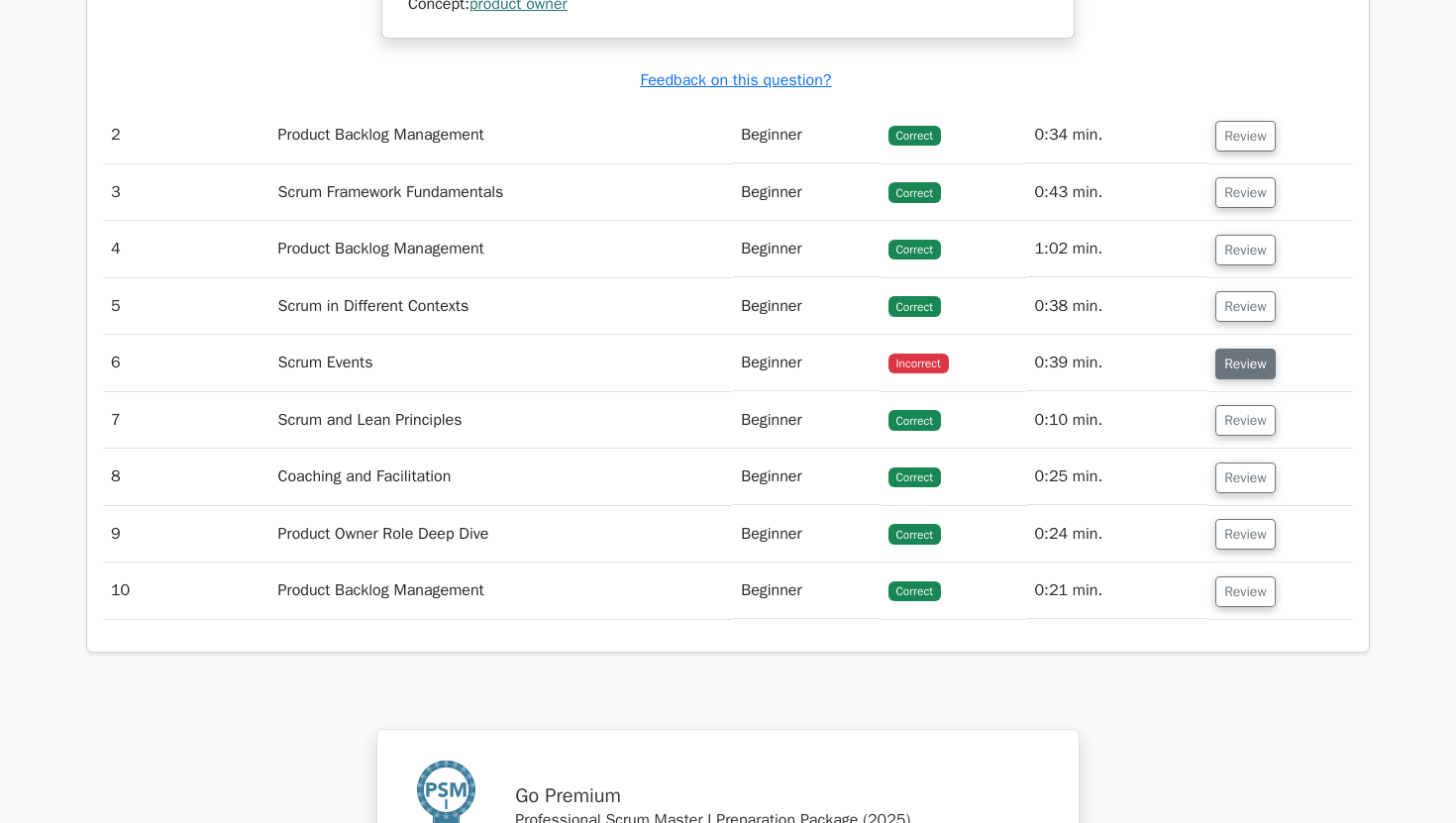 click on "Review" at bounding box center (1245, 363) 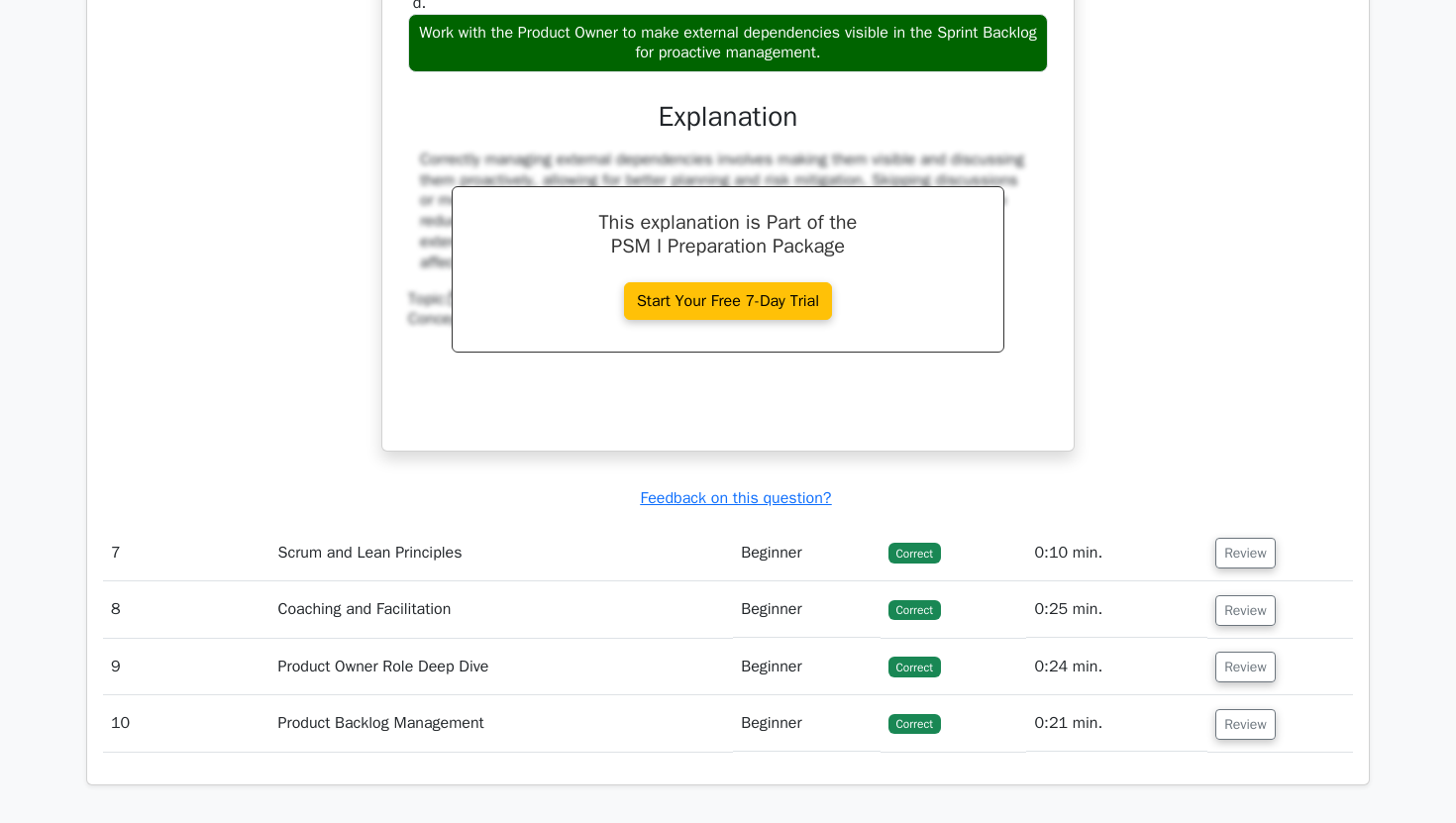 scroll, scrollTop: 3843, scrollLeft: 0, axis: vertical 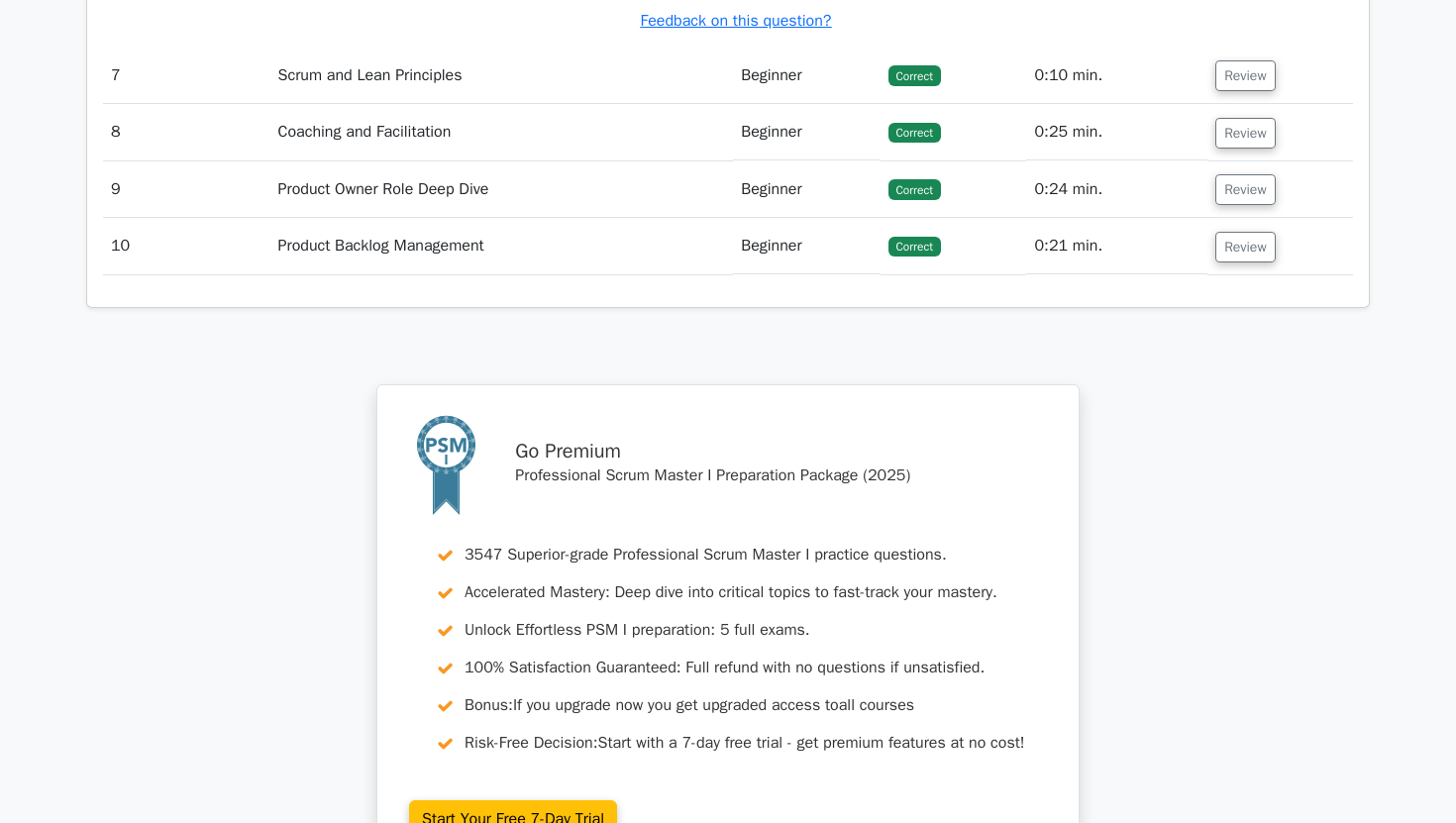 click on "Product Backlog Management" at bounding box center [502, 246] 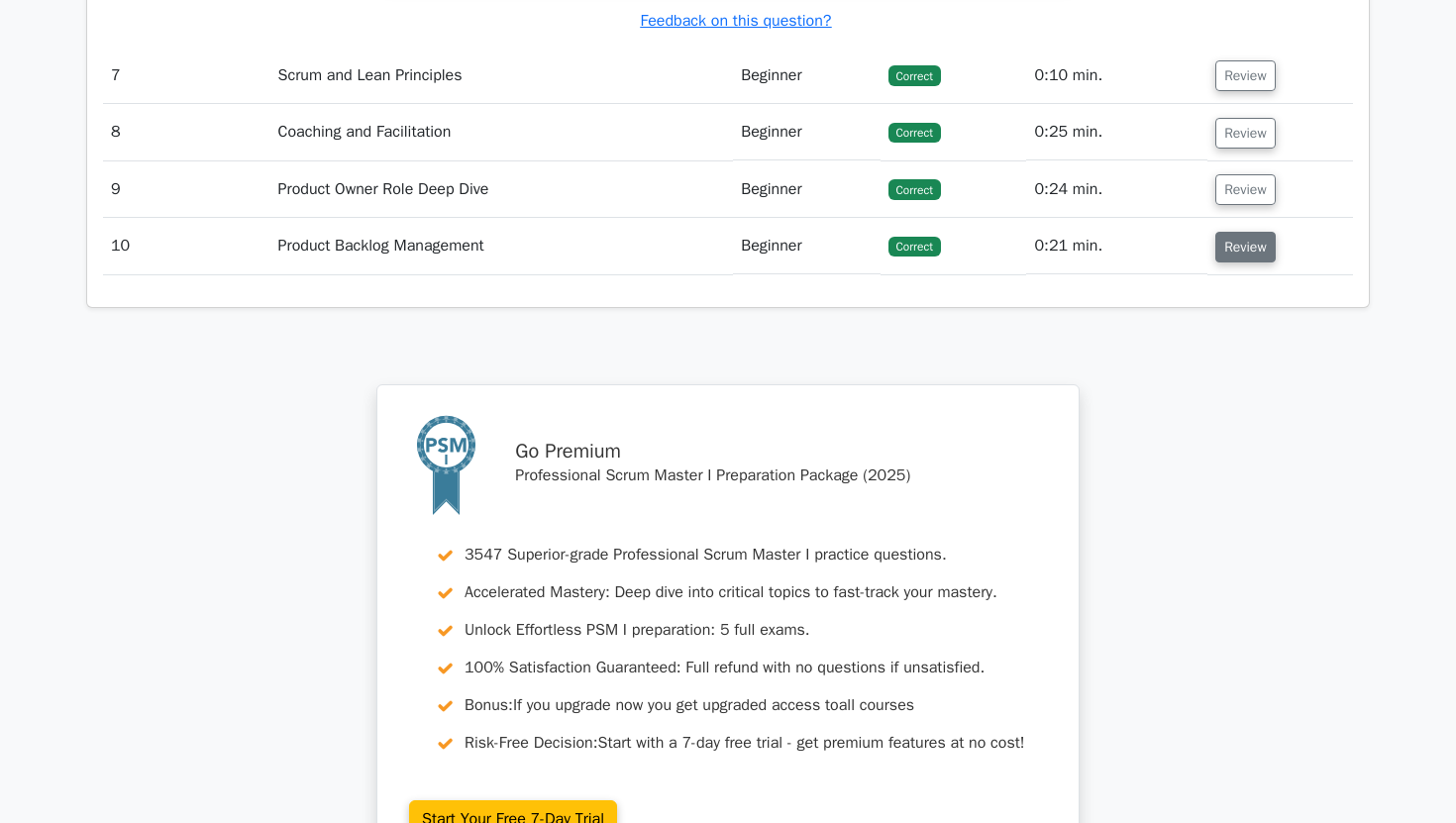 click on "Review" at bounding box center (1245, 247) 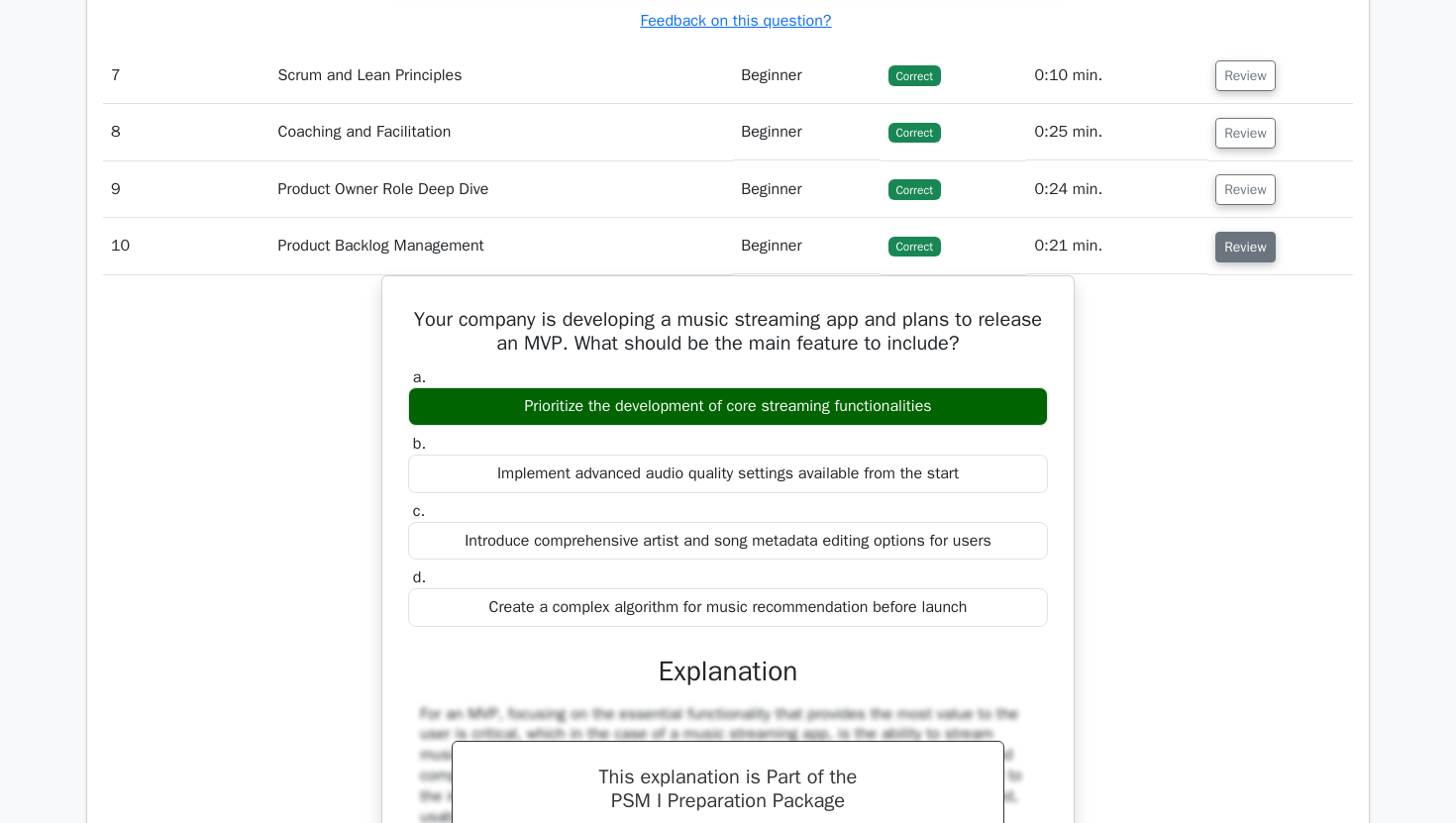 click on "Review" at bounding box center [1245, 247] 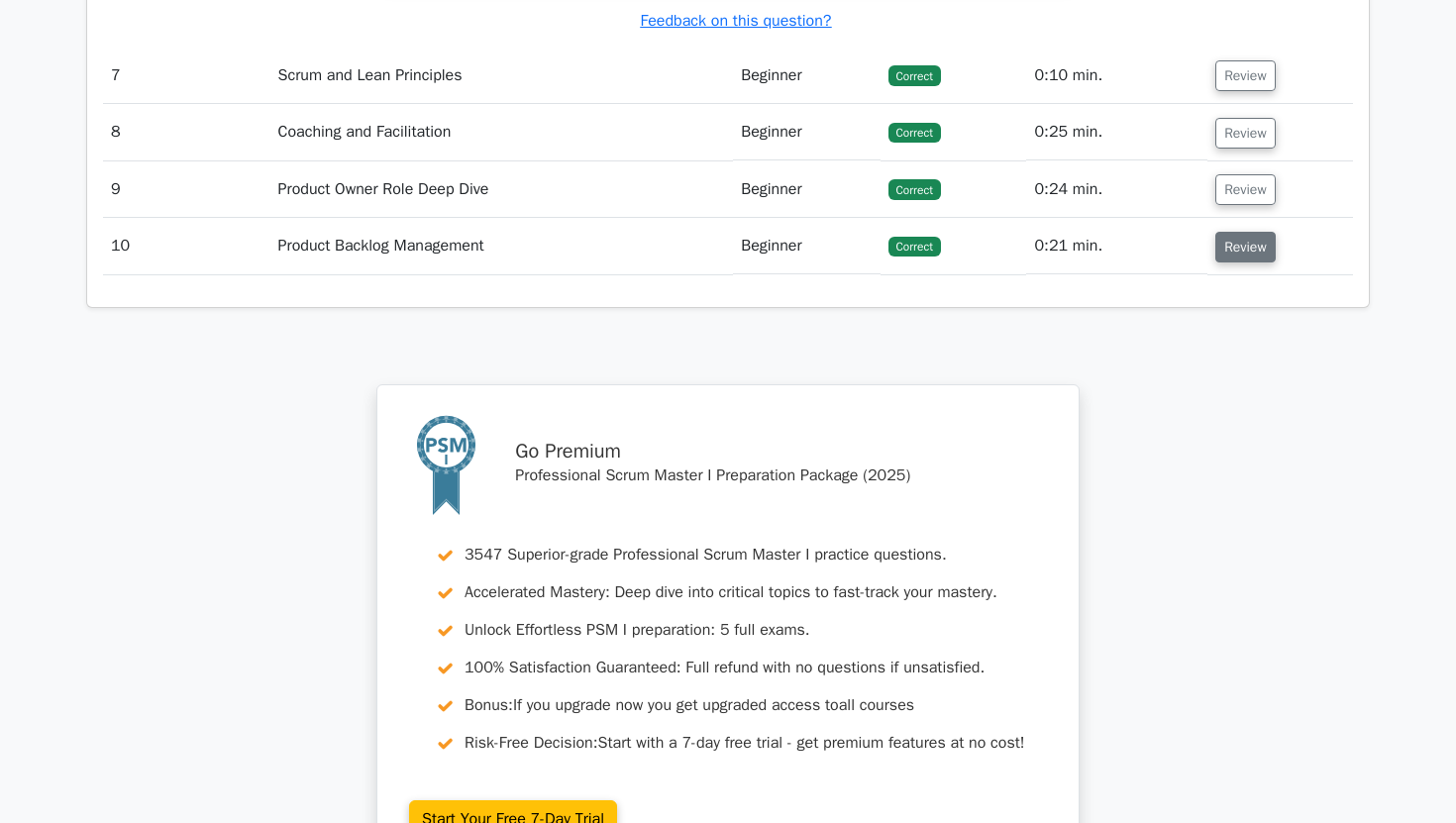 click on "Review" at bounding box center (1245, 247) 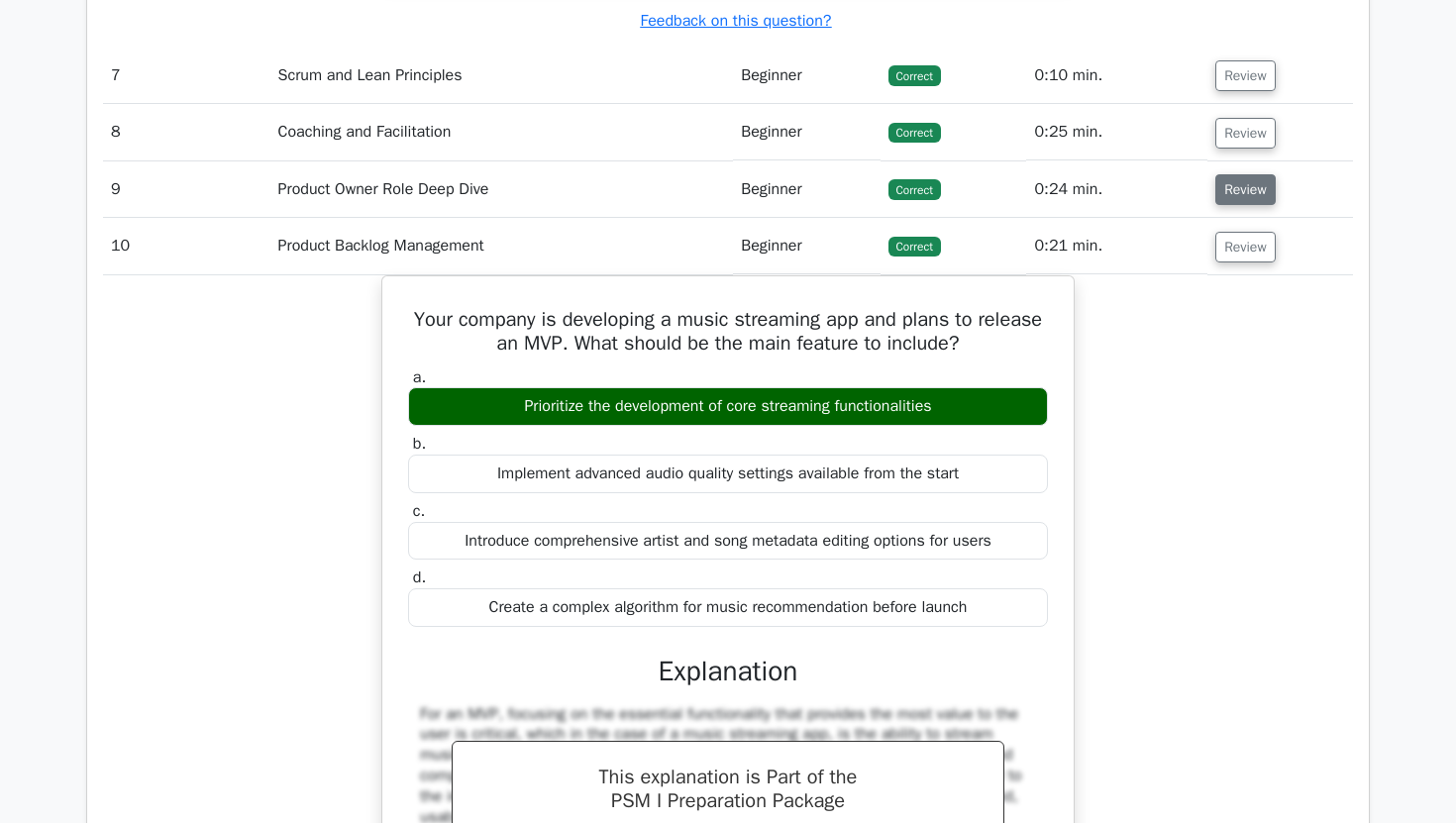 click on "Review" at bounding box center [1245, 189] 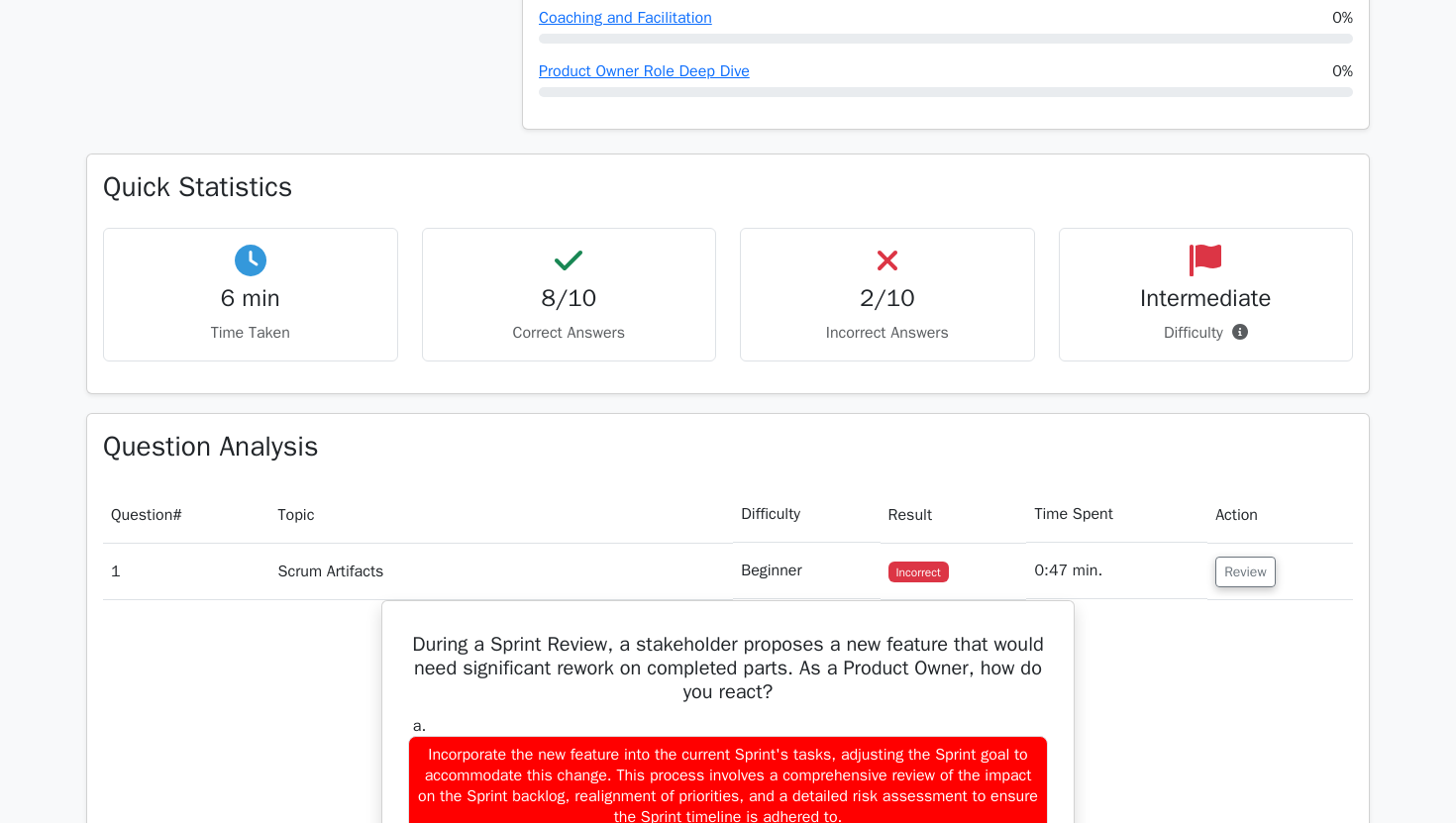 scroll, scrollTop: 1187, scrollLeft: 0, axis: vertical 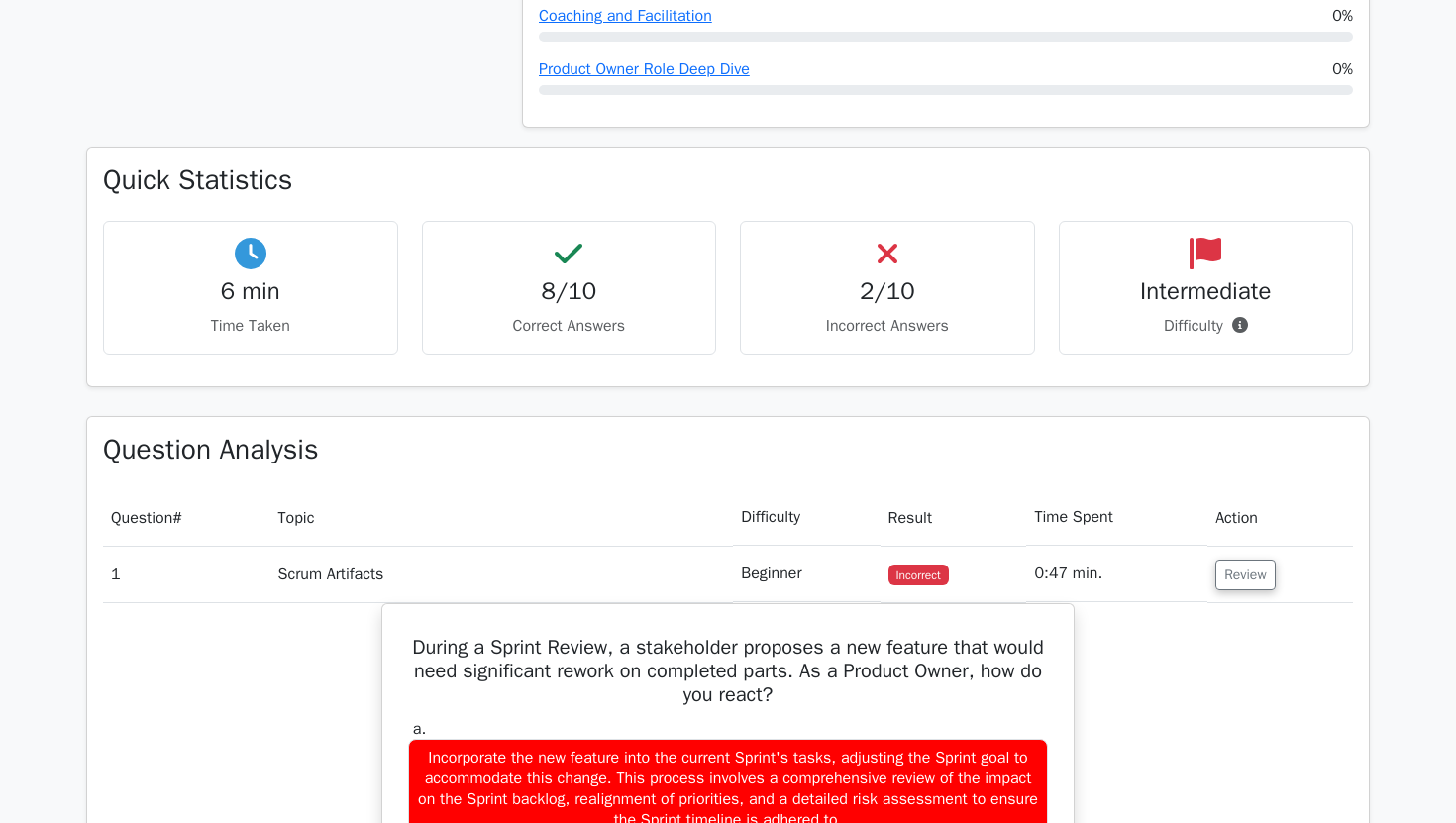 click on "2/10" at bounding box center [887, 291] 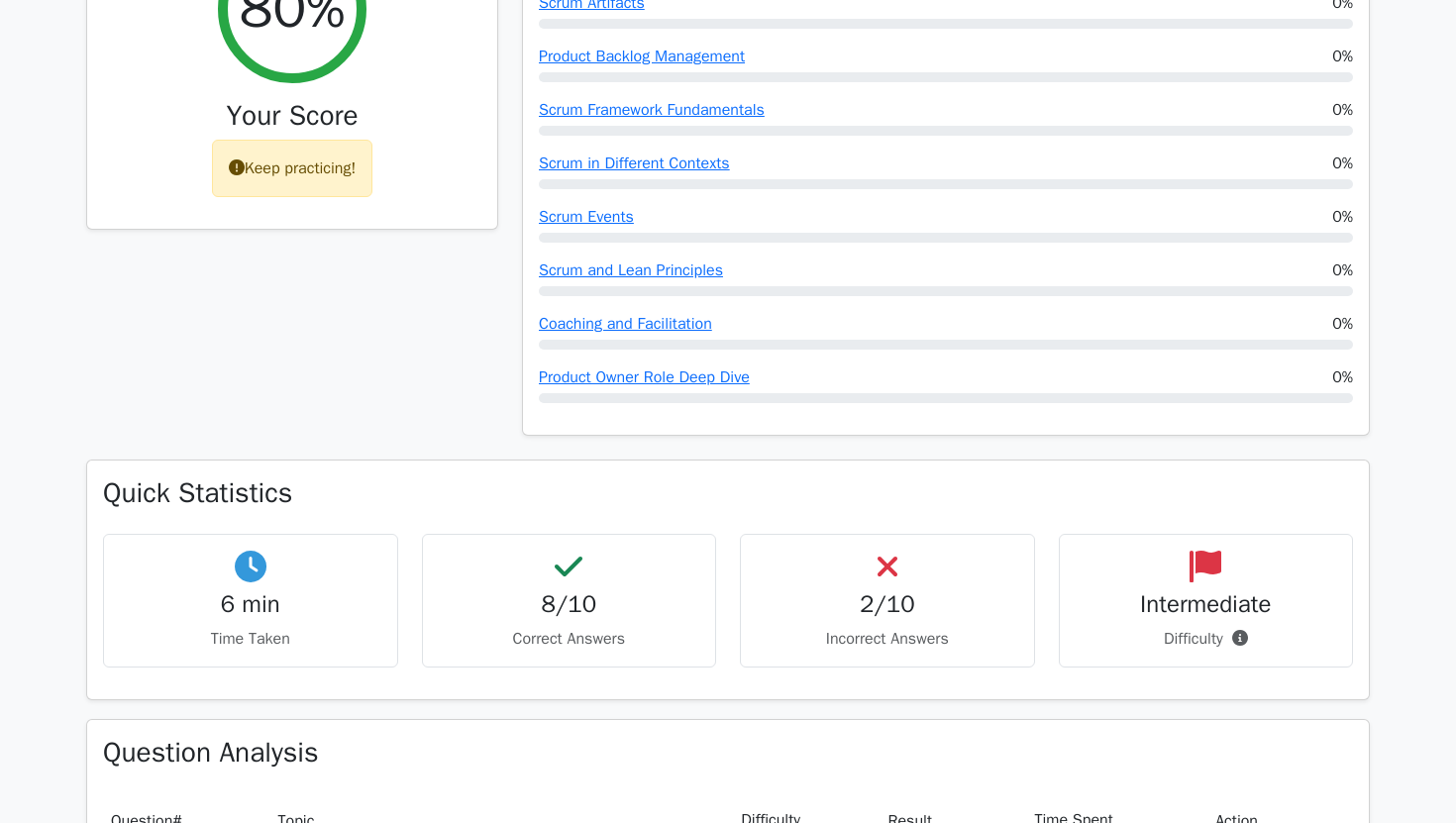scroll, scrollTop: 892, scrollLeft: 0, axis: vertical 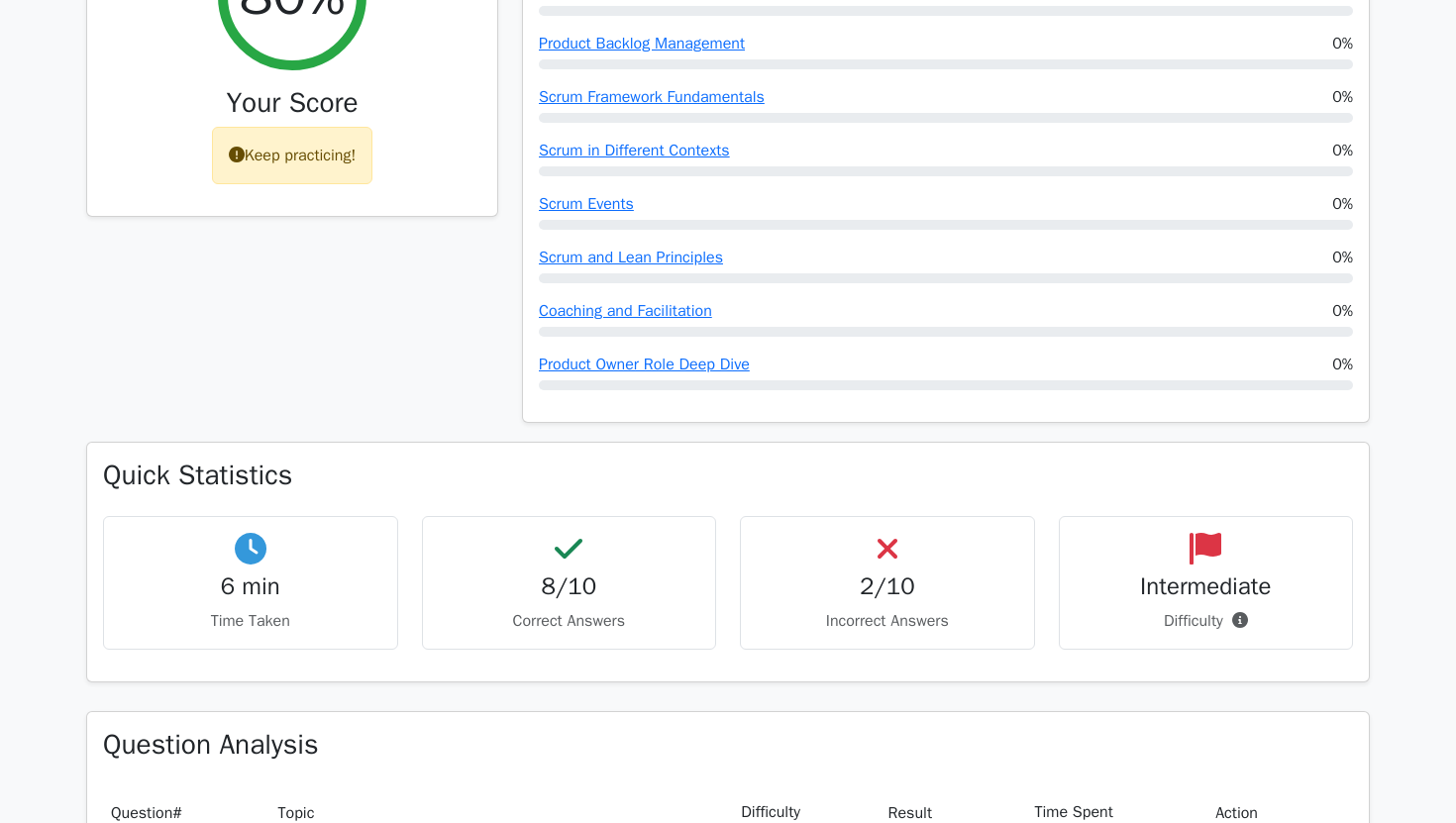 click on "2/10" at bounding box center [887, 586] 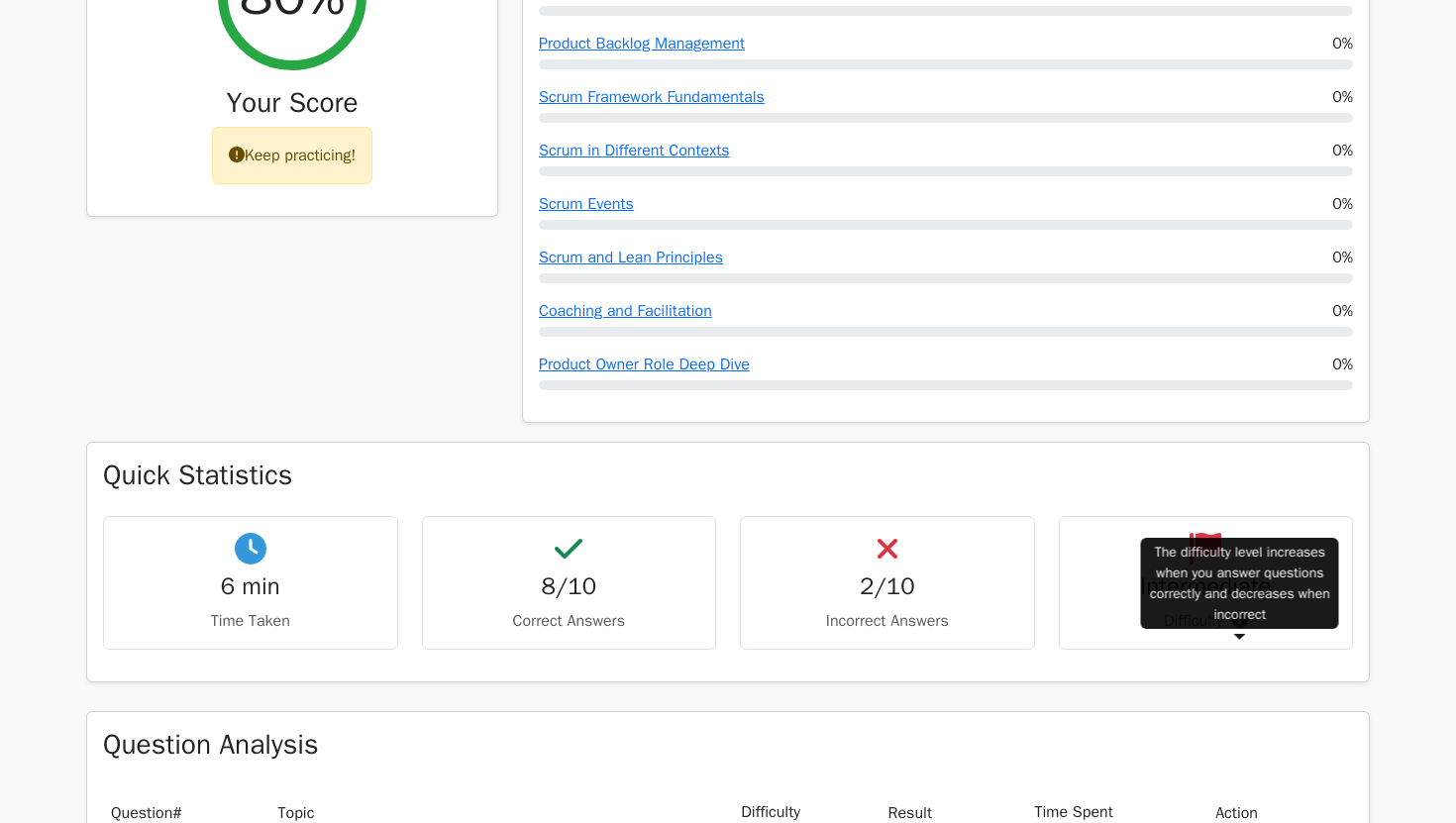 click at bounding box center [1240, 620] 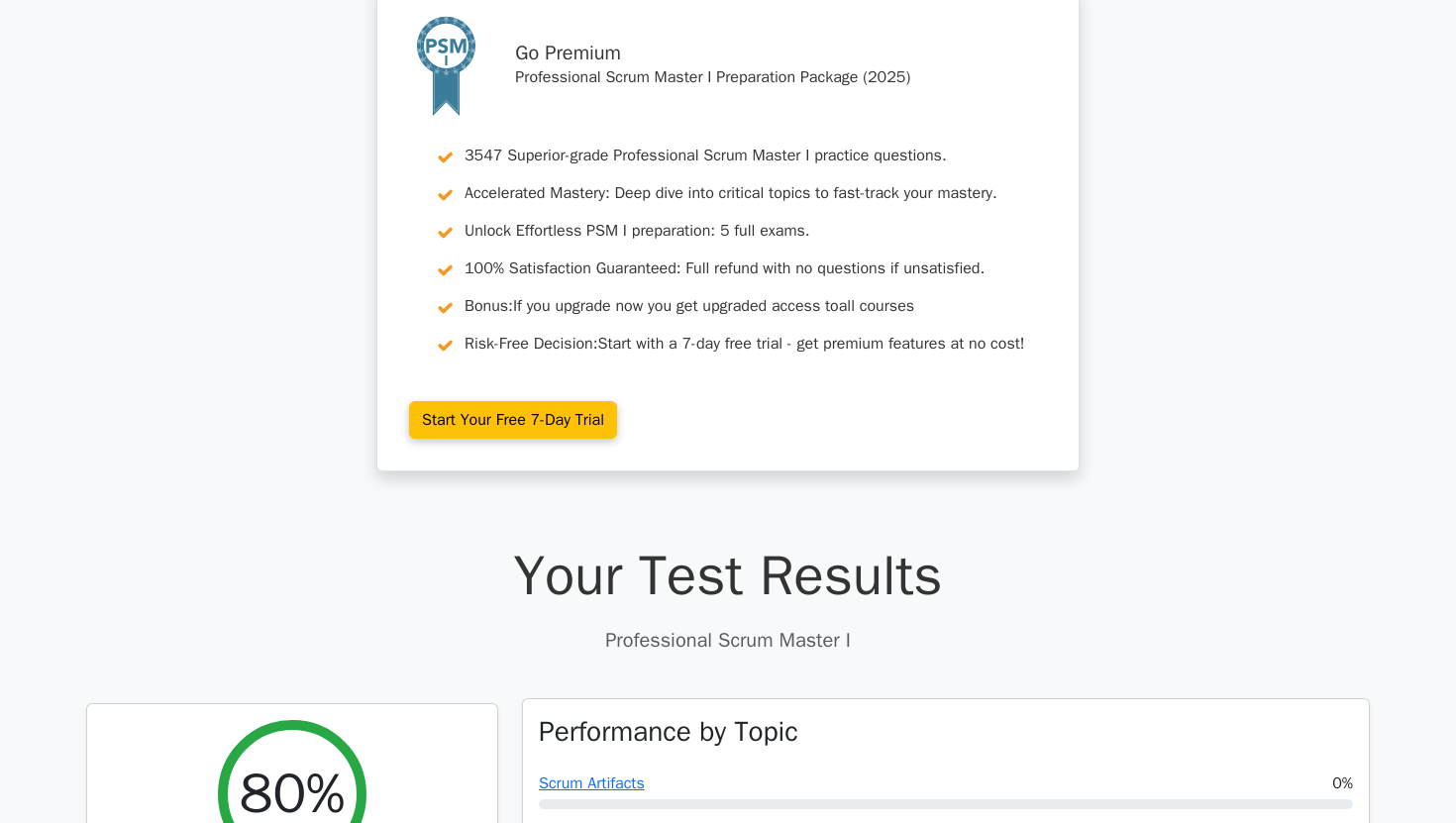scroll, scrollTop: 0, scrollLeft: 0, axis: both 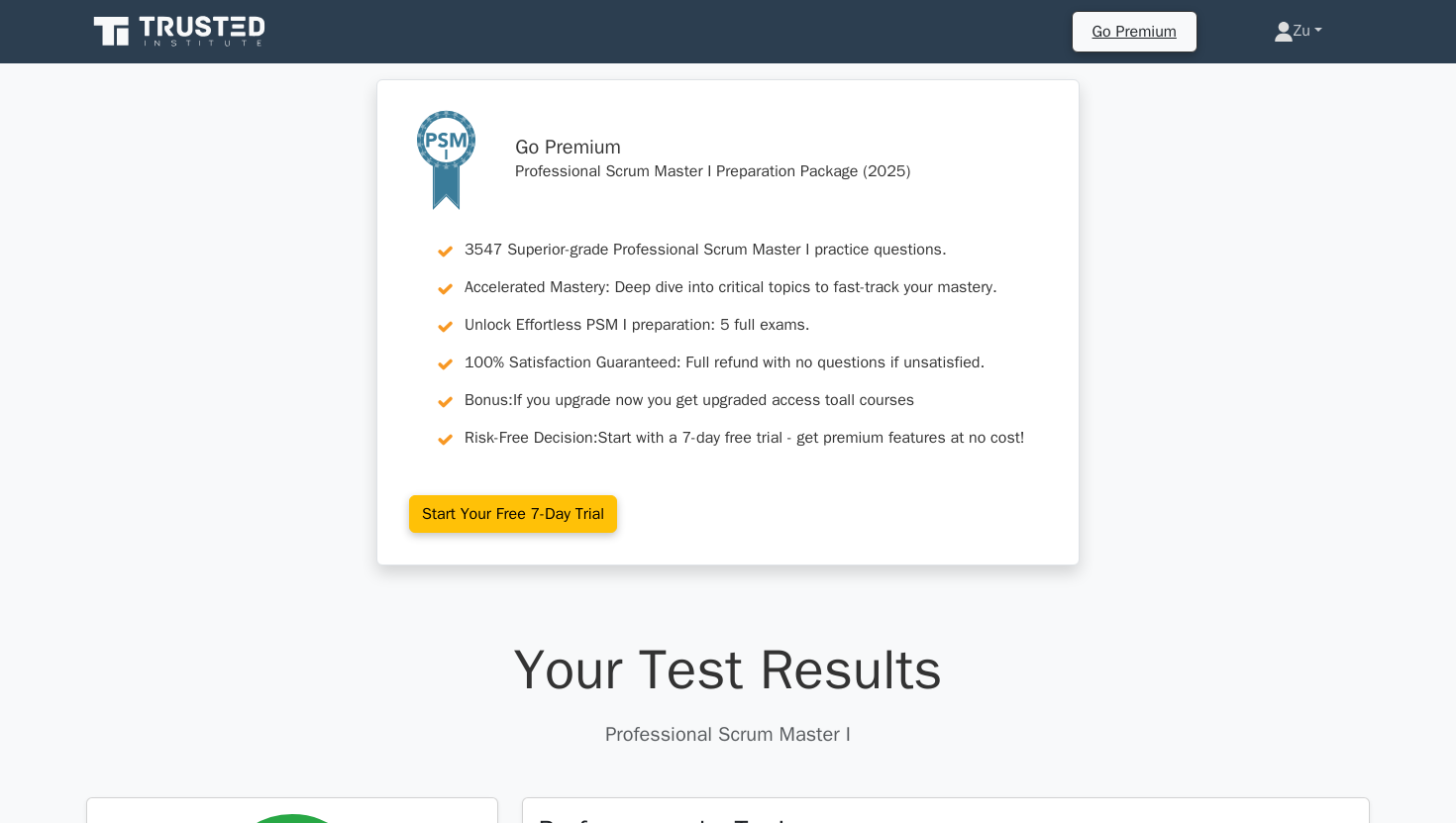 click on "Zu" at bounding box center [1298, 31] 